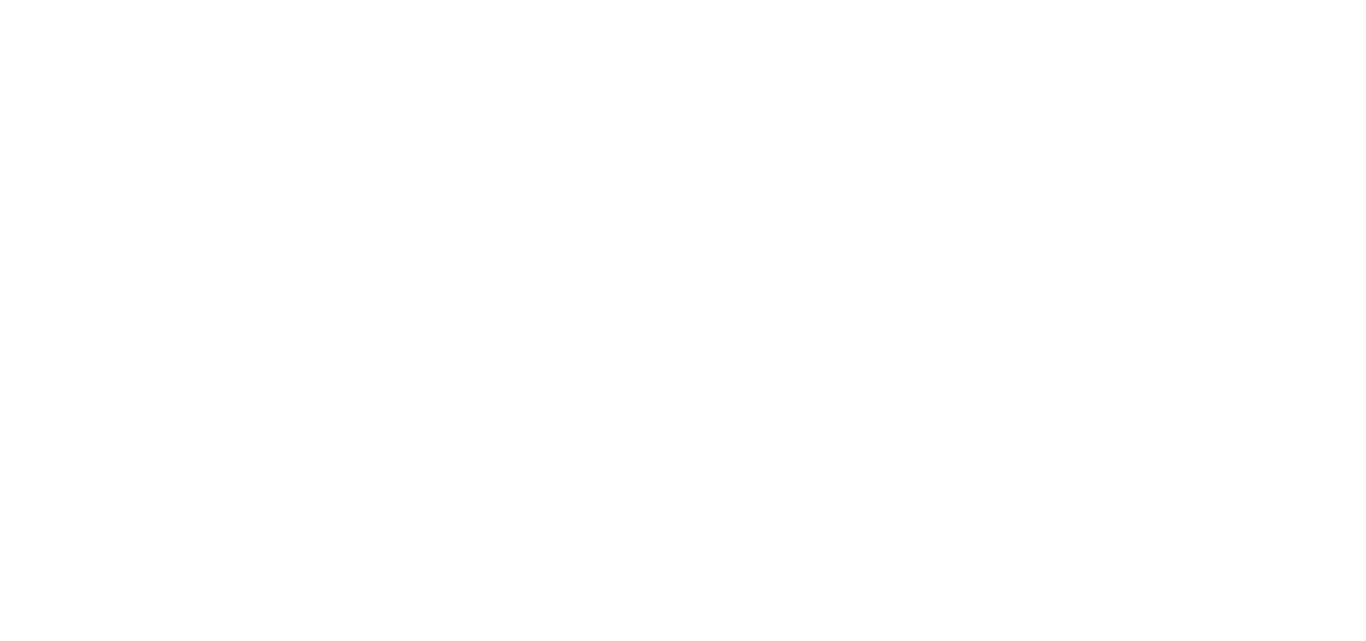 scroll, scrollTop: 0, scrollLeft: 0, axis: both 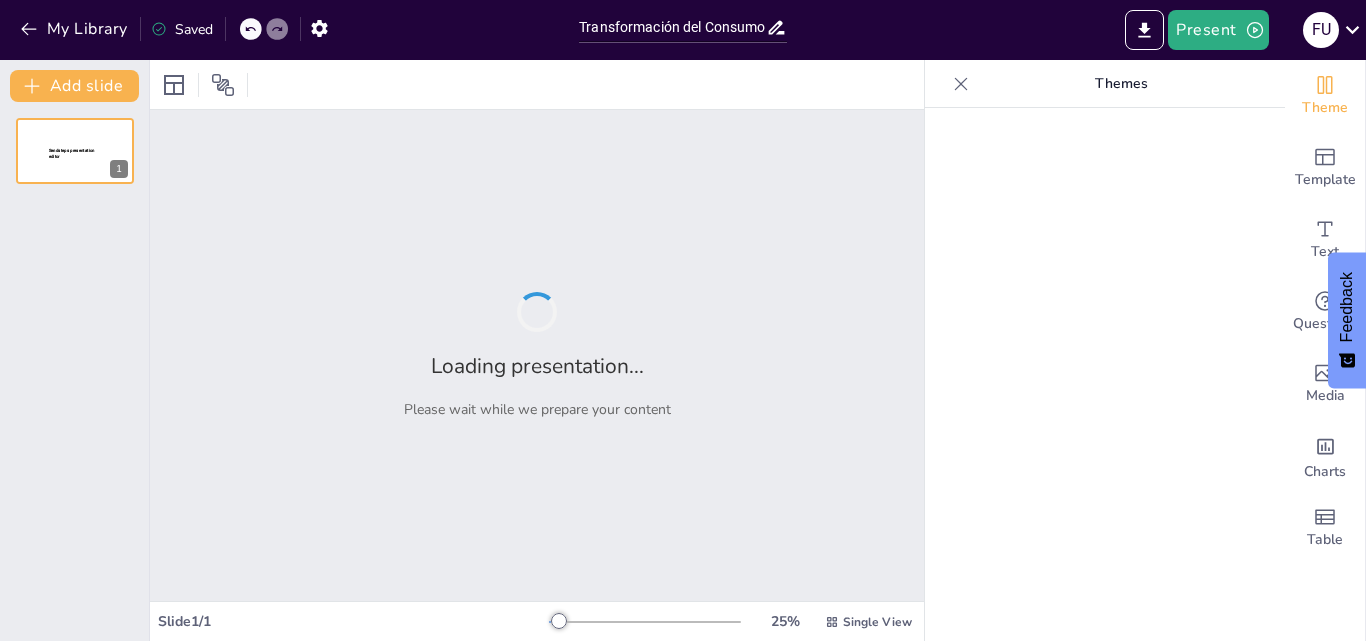 type on "Transformación del Consumo Digital: Decisiones de Compra en Jóvenes Chilenos" 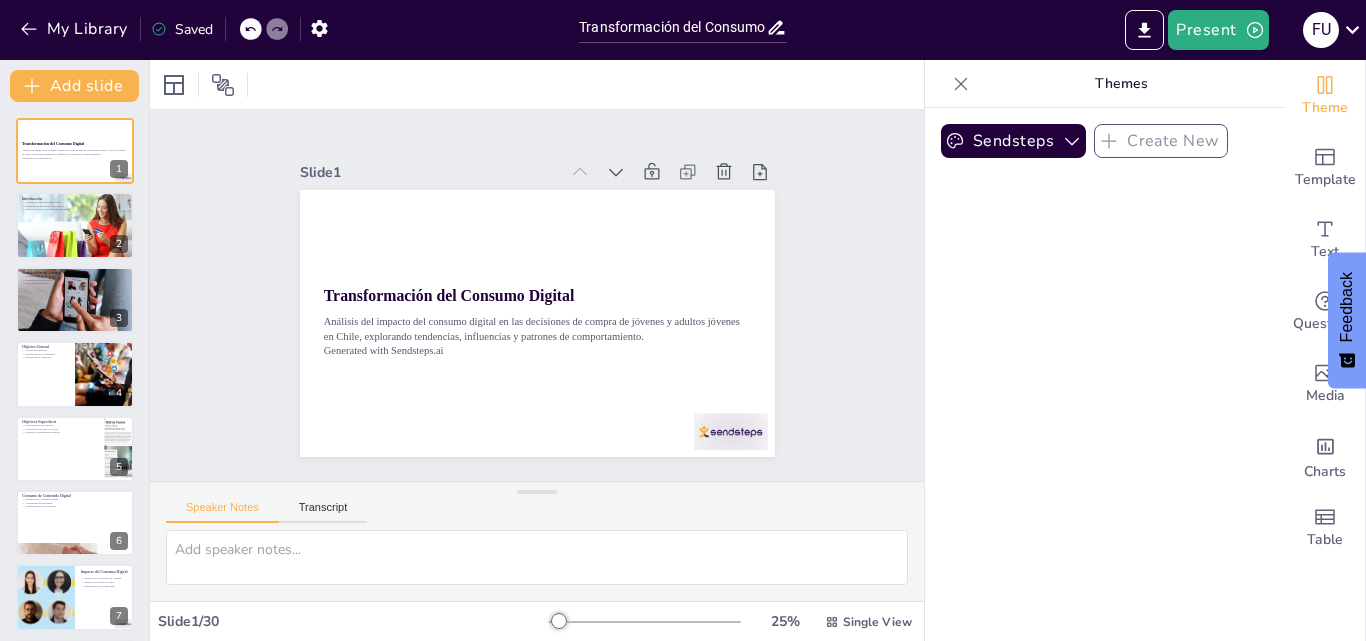 checkbox on "true" 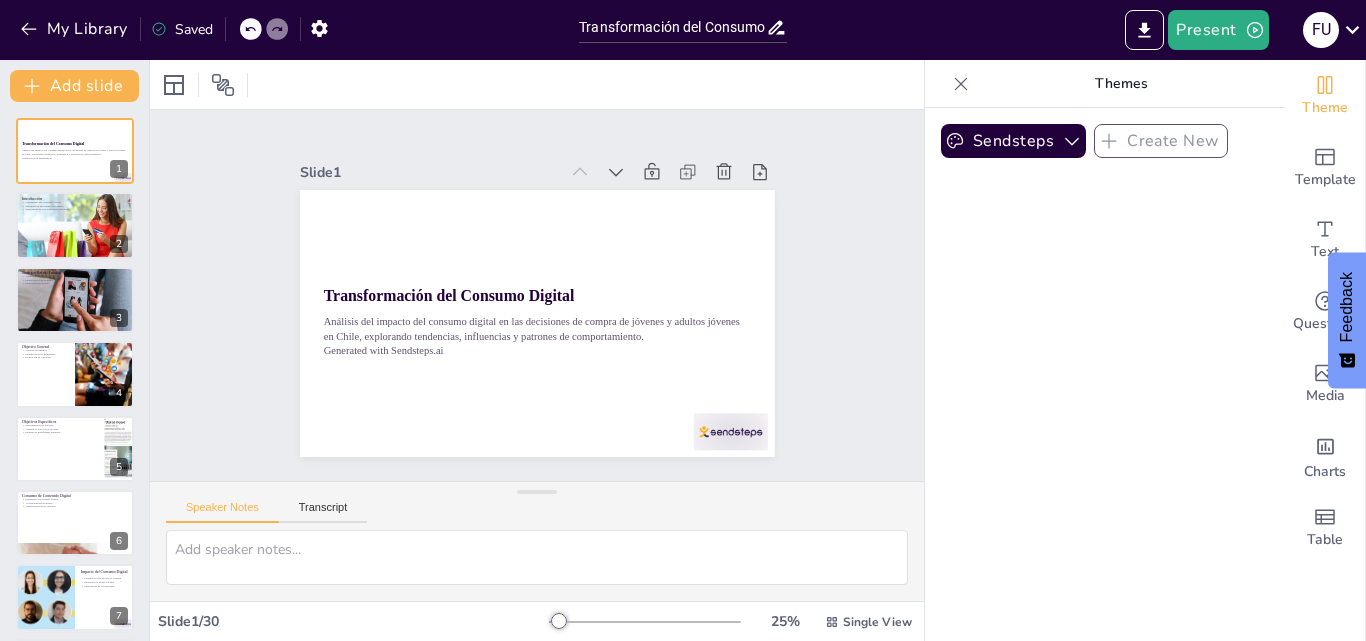 checkbox on "true" 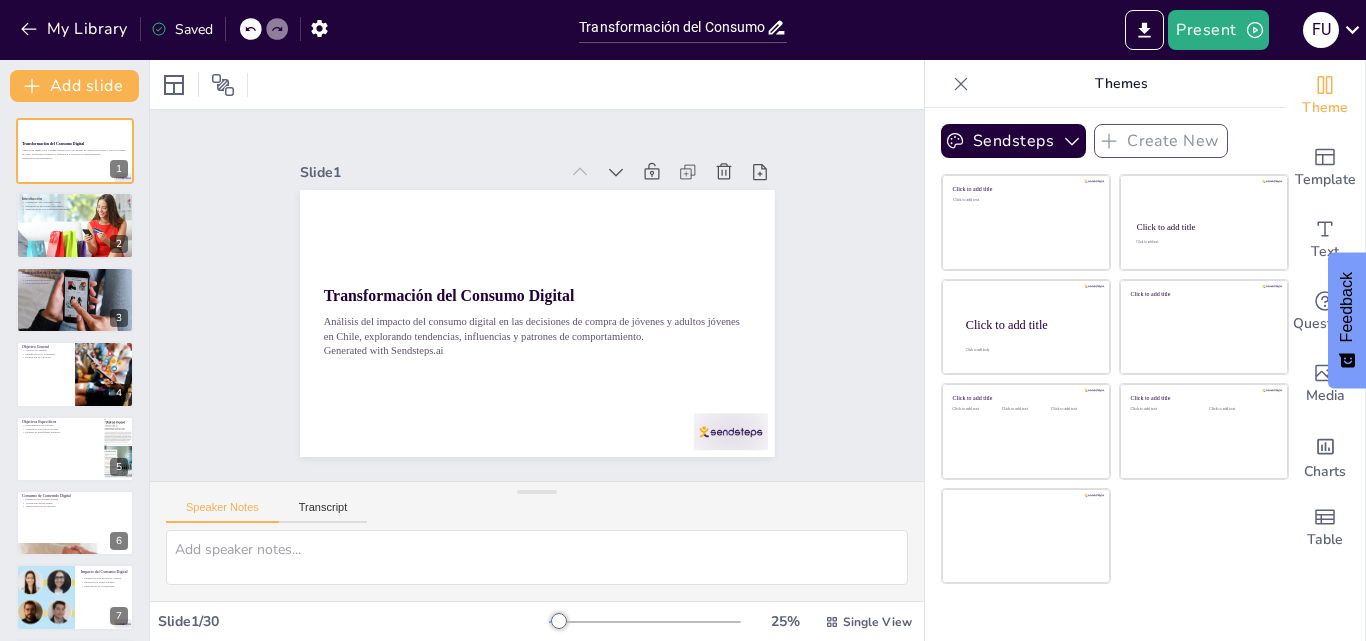 drag, startPoint x: 0, startPoint y: 0, endPoint x: 774, endPoint y: 418, distance: 879.659 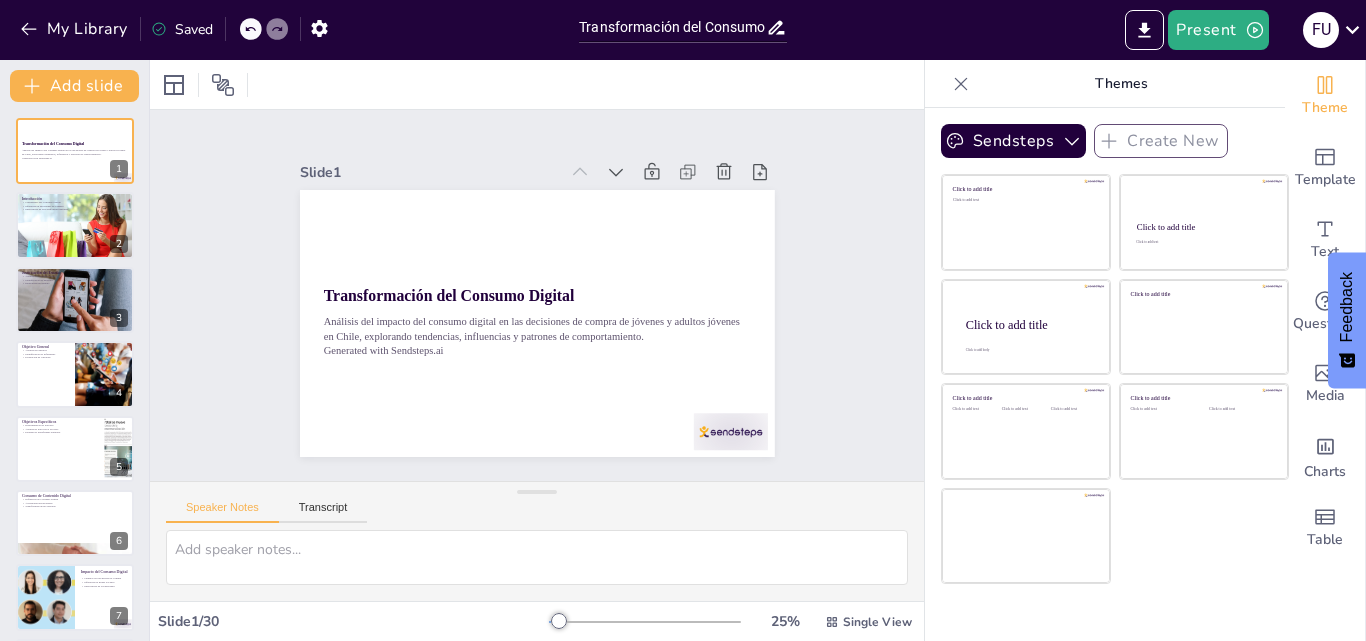checkbox on "true" 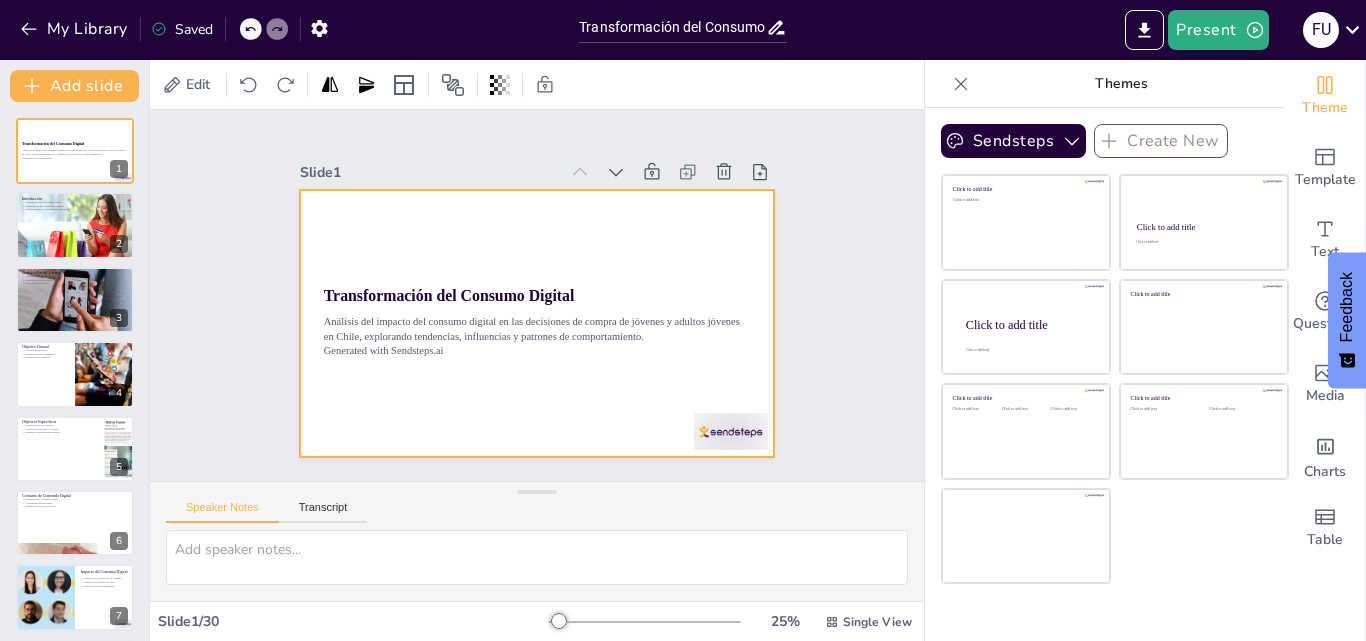 checkbox on "true" 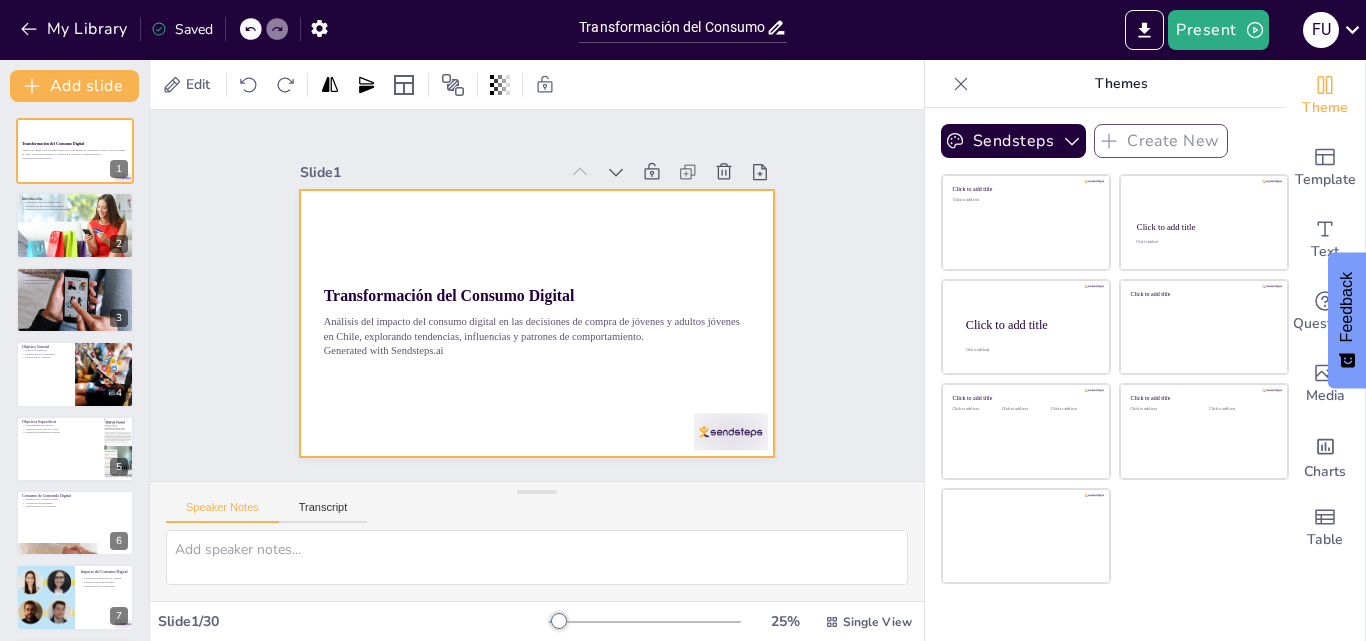 checkbox on "true" 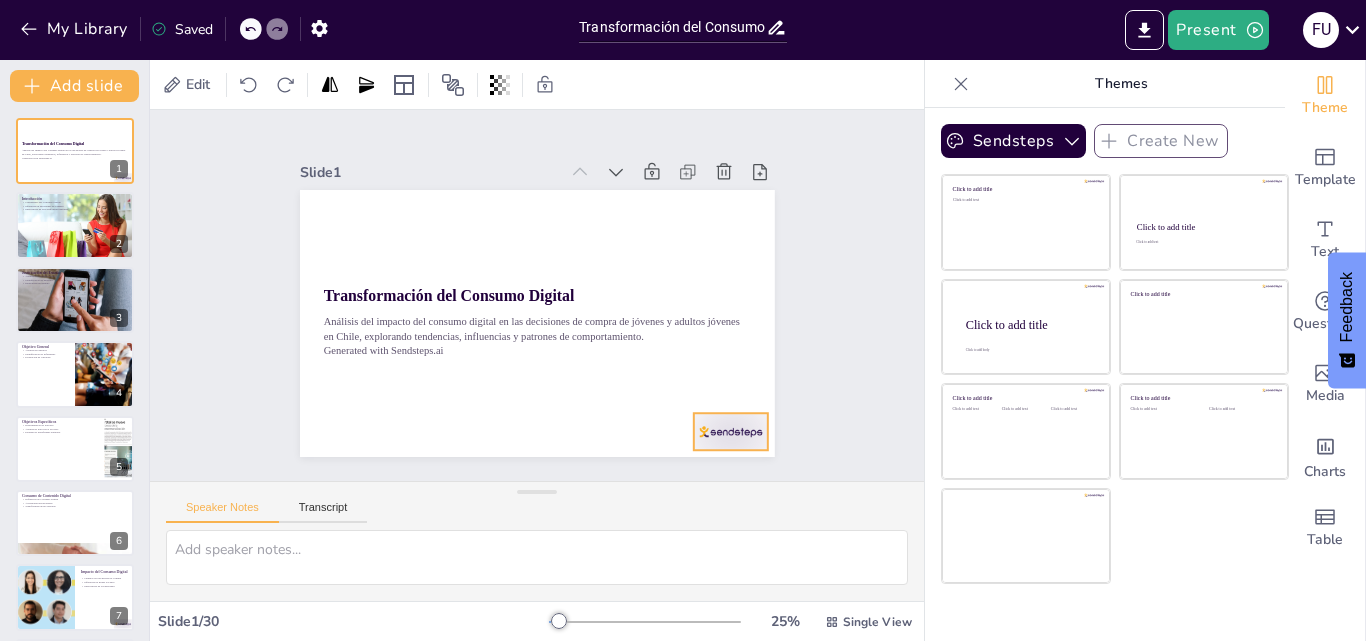 checkbox on "true" 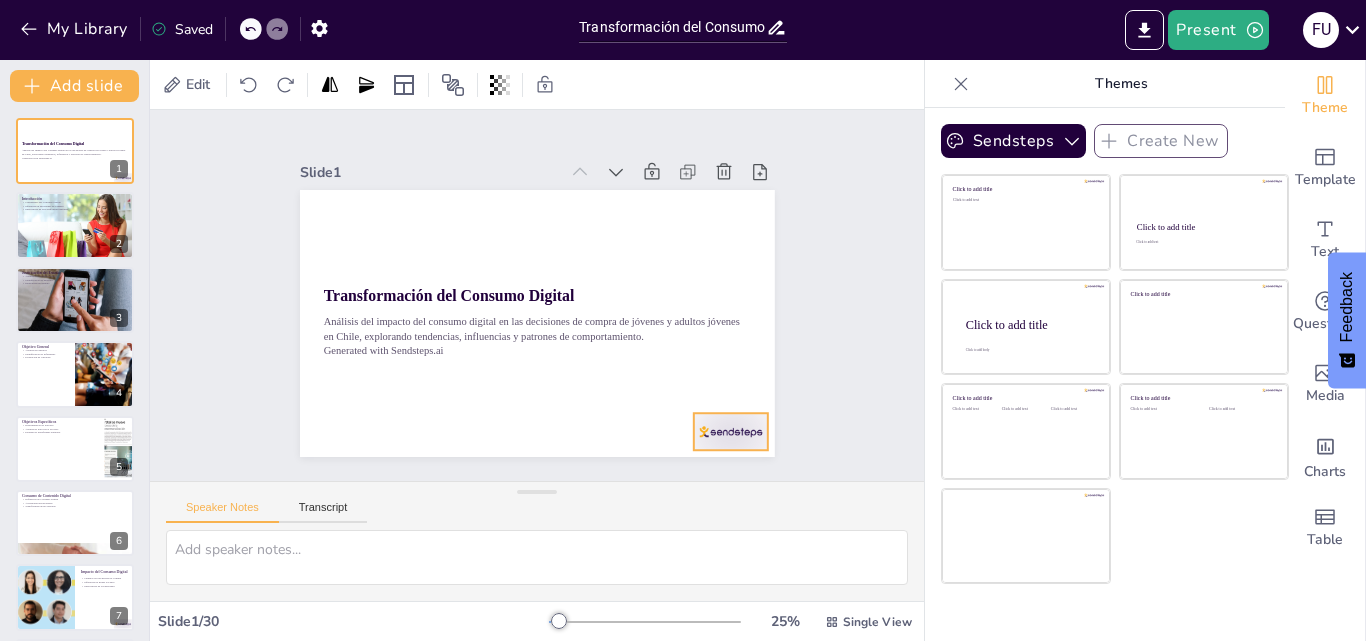checkbox on "true" 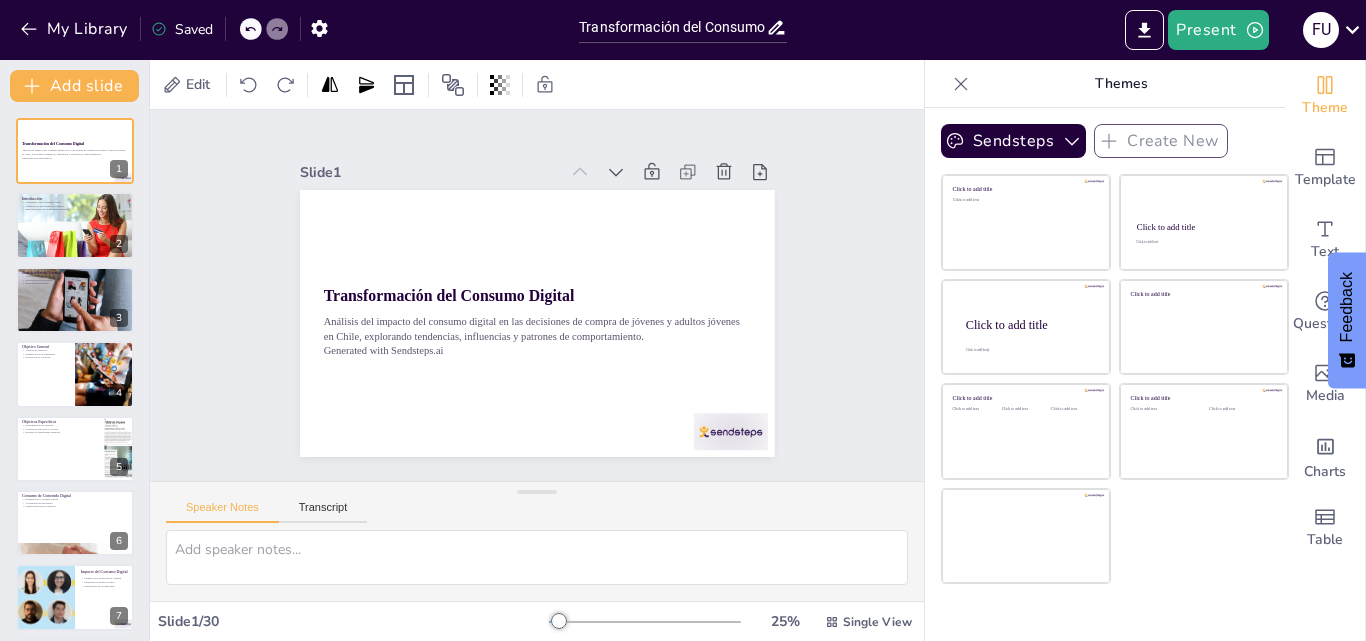 checkbox on "true" 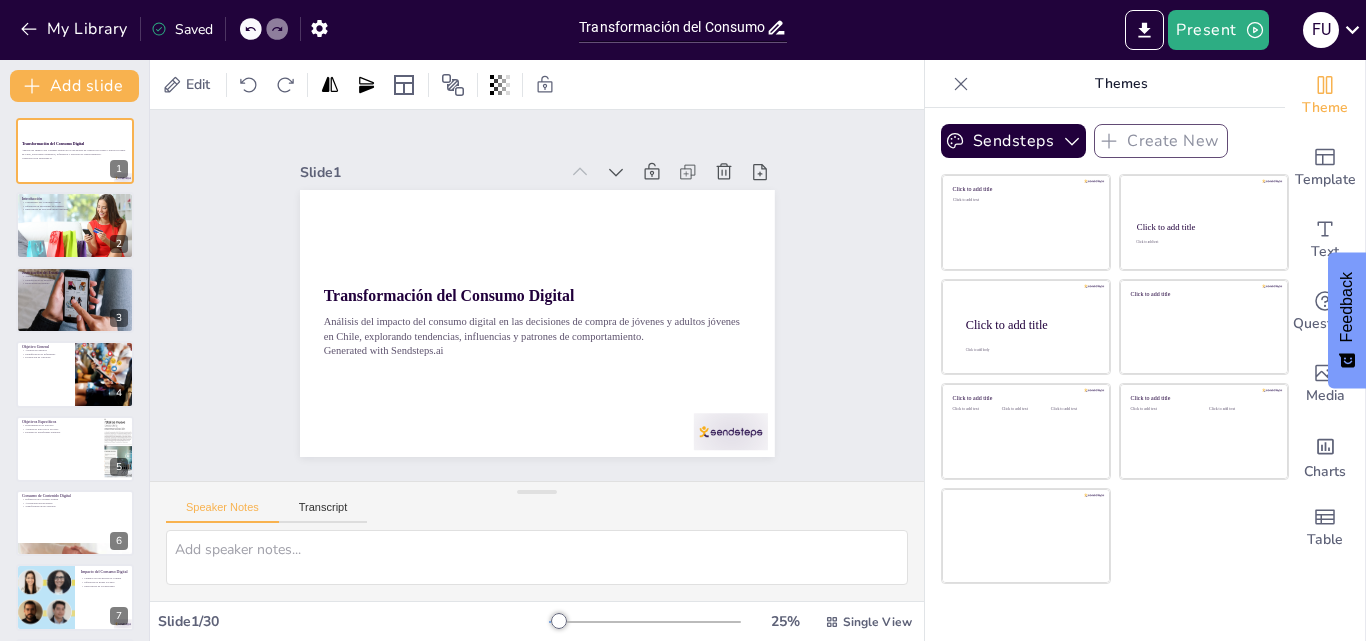 checkbox on "true" 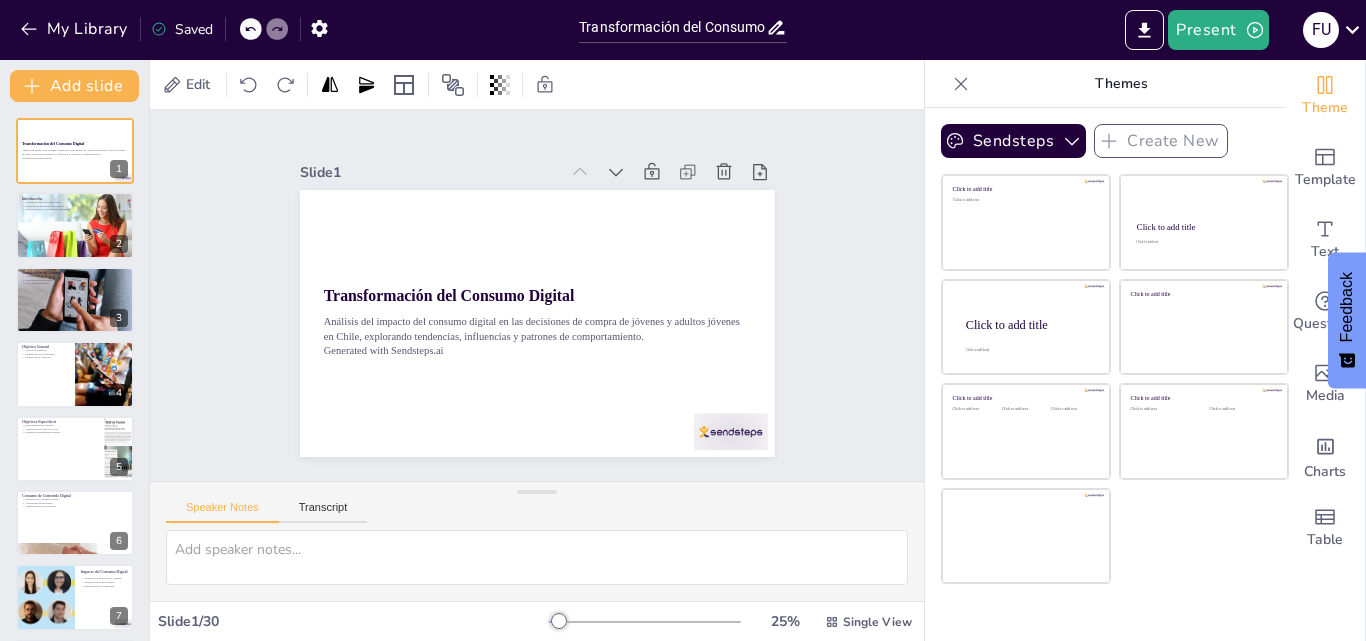 checkbox on "true" 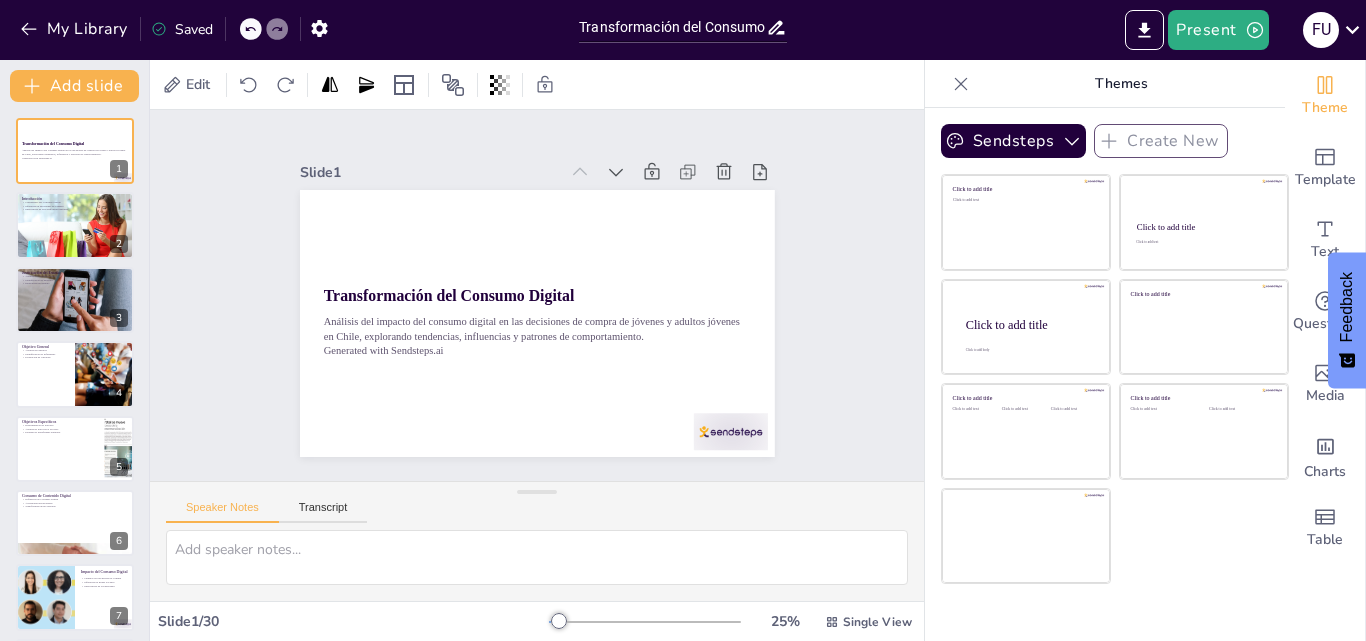 checkbox on "true" 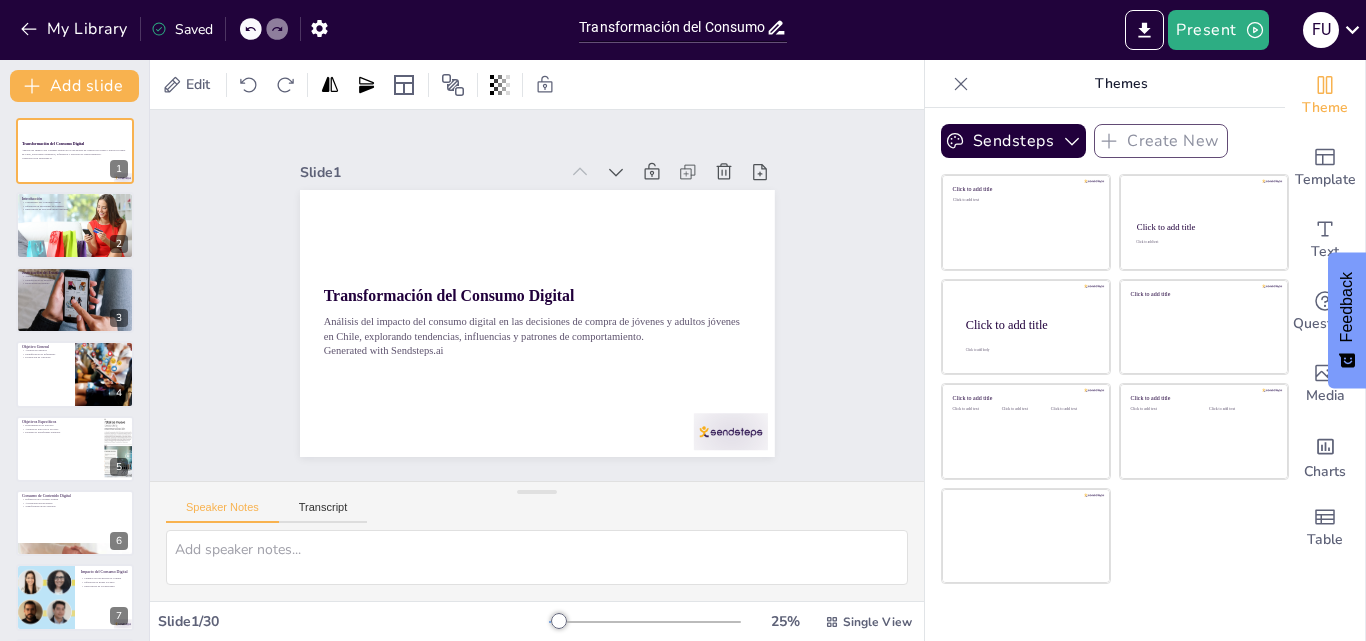 checkbox on "true" 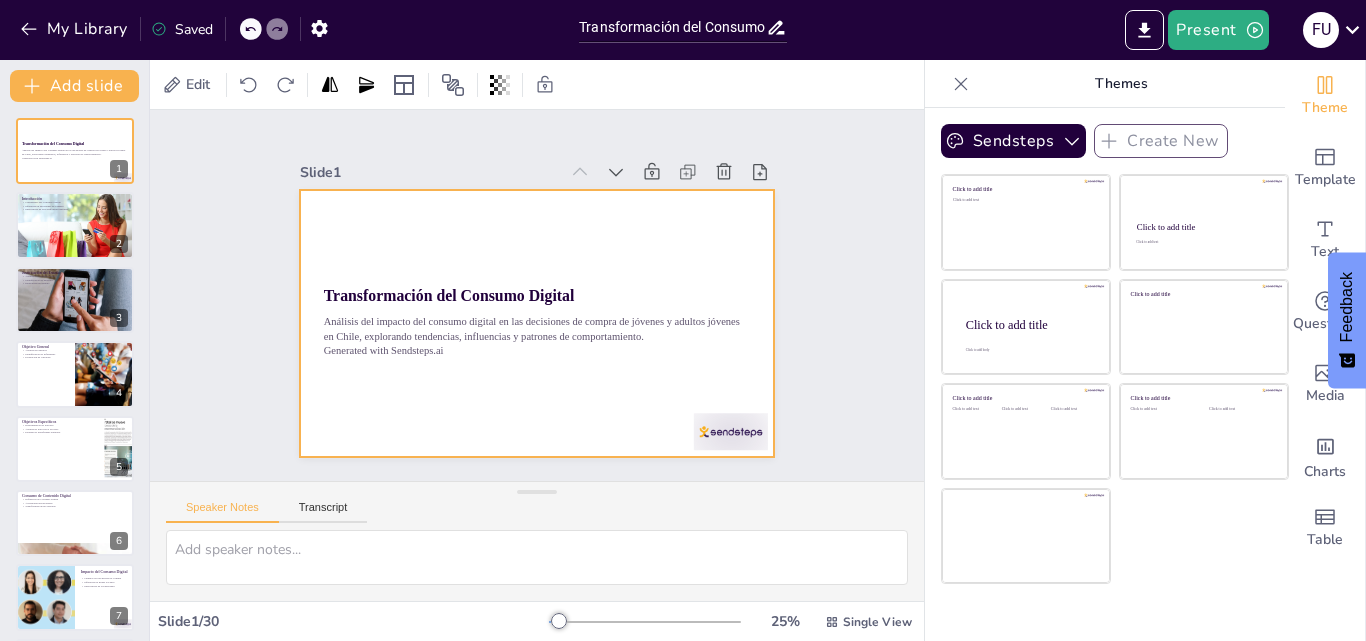 checkbox on "true" 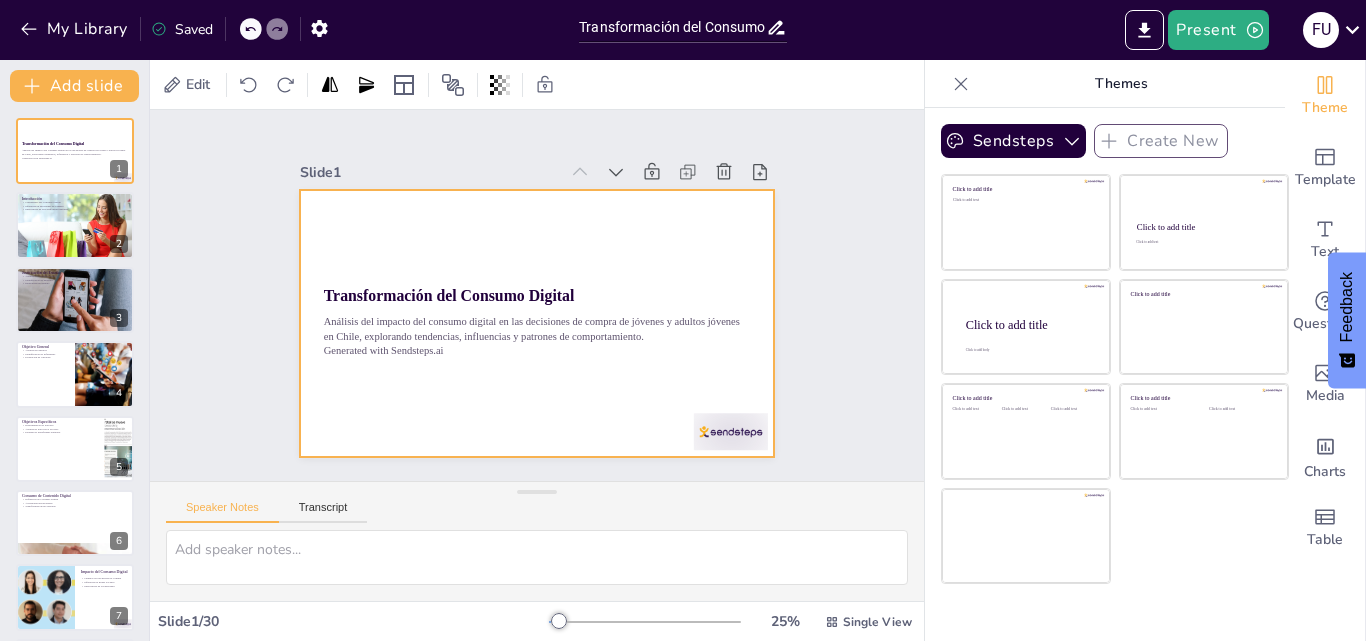 checkbox on "true" 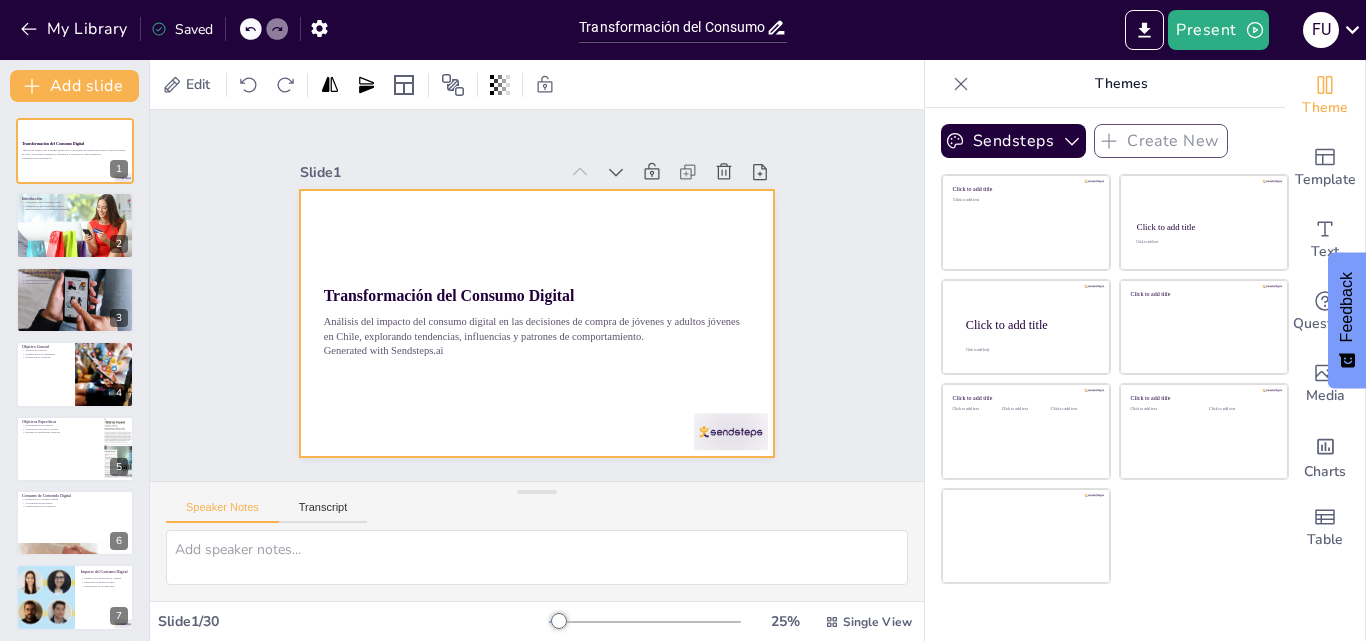 checkbox on "true" 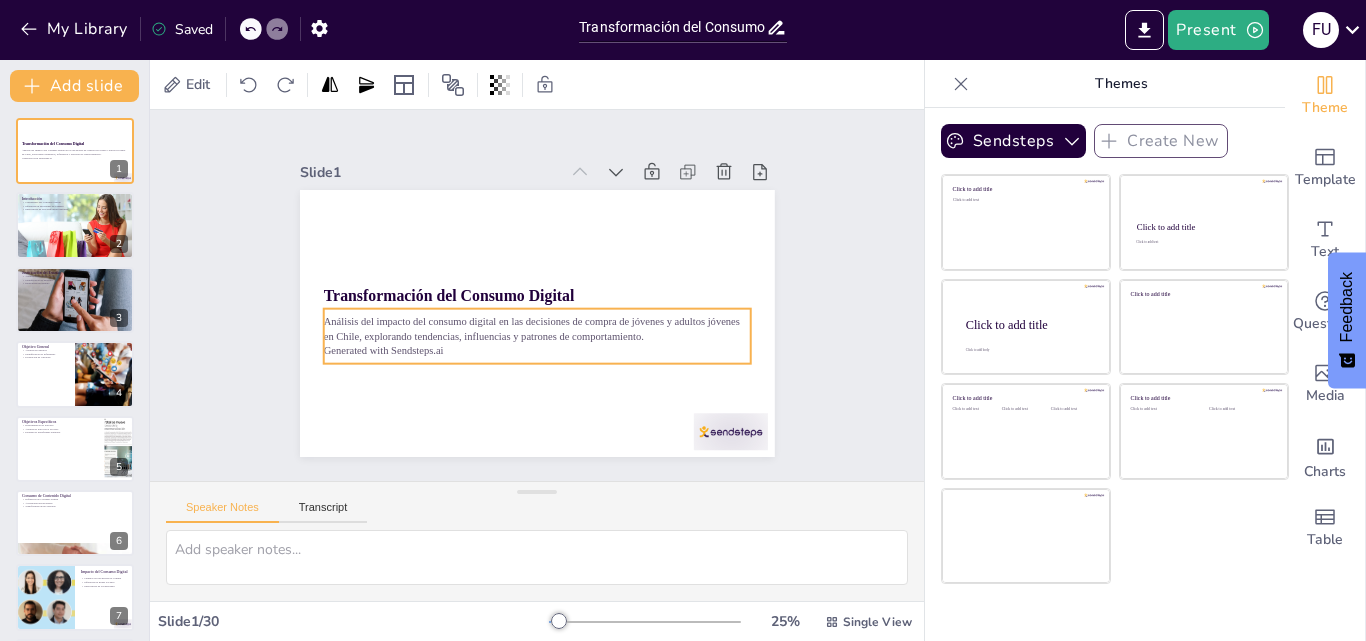 checkbox on "true" 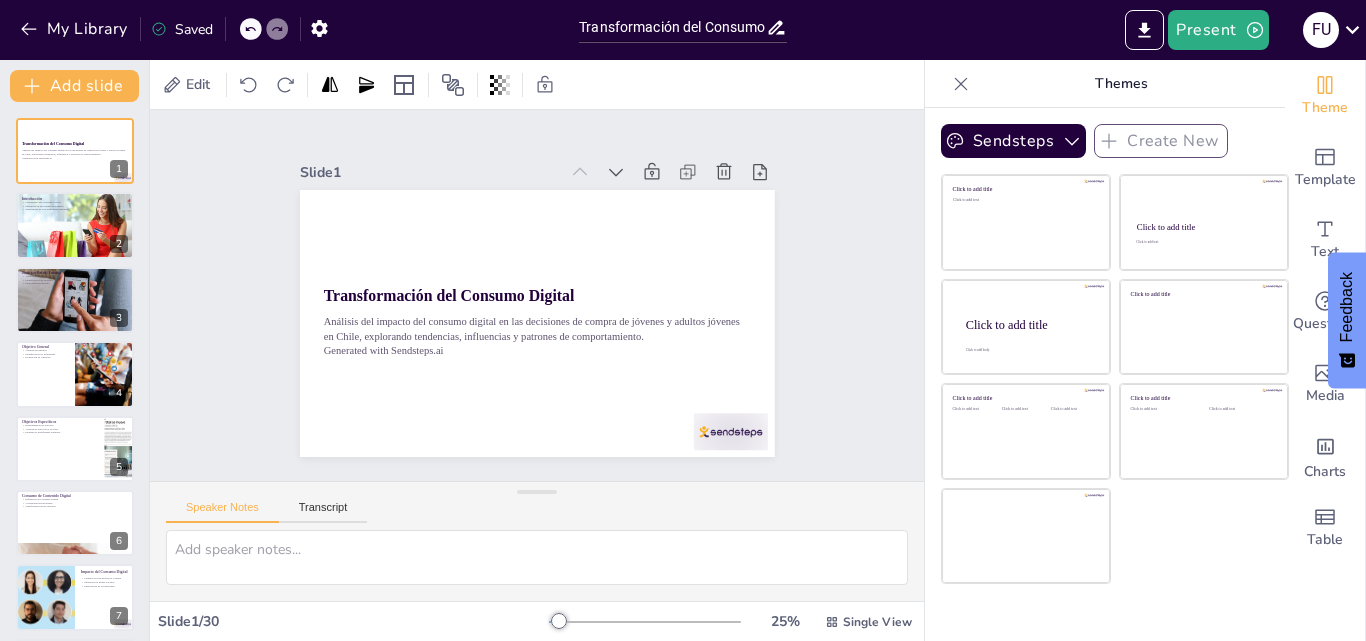 checkbox on "true" 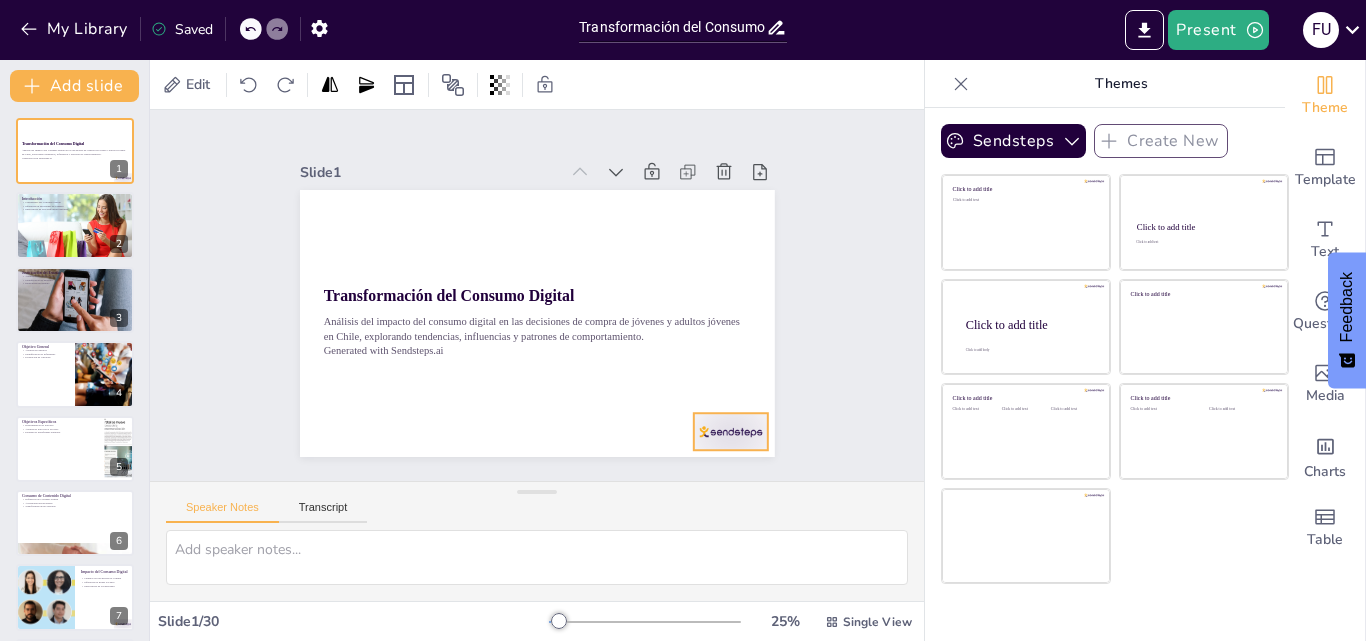 checkbox on "true" 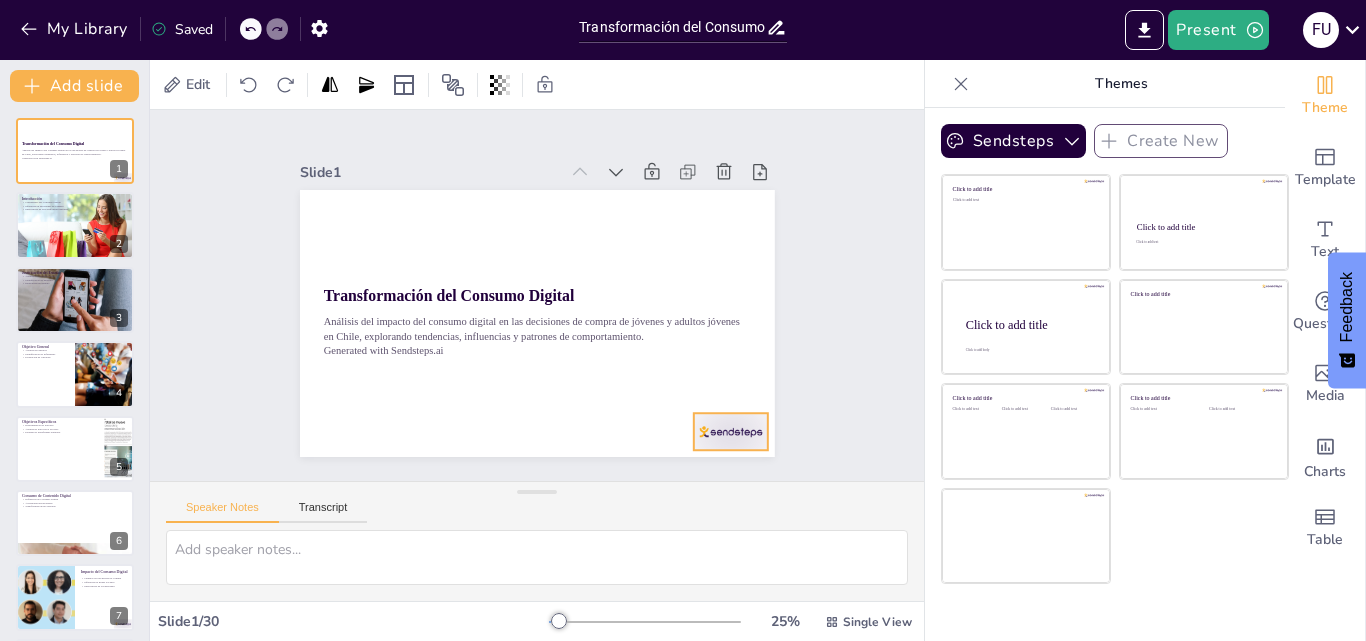 checkbox on "true" 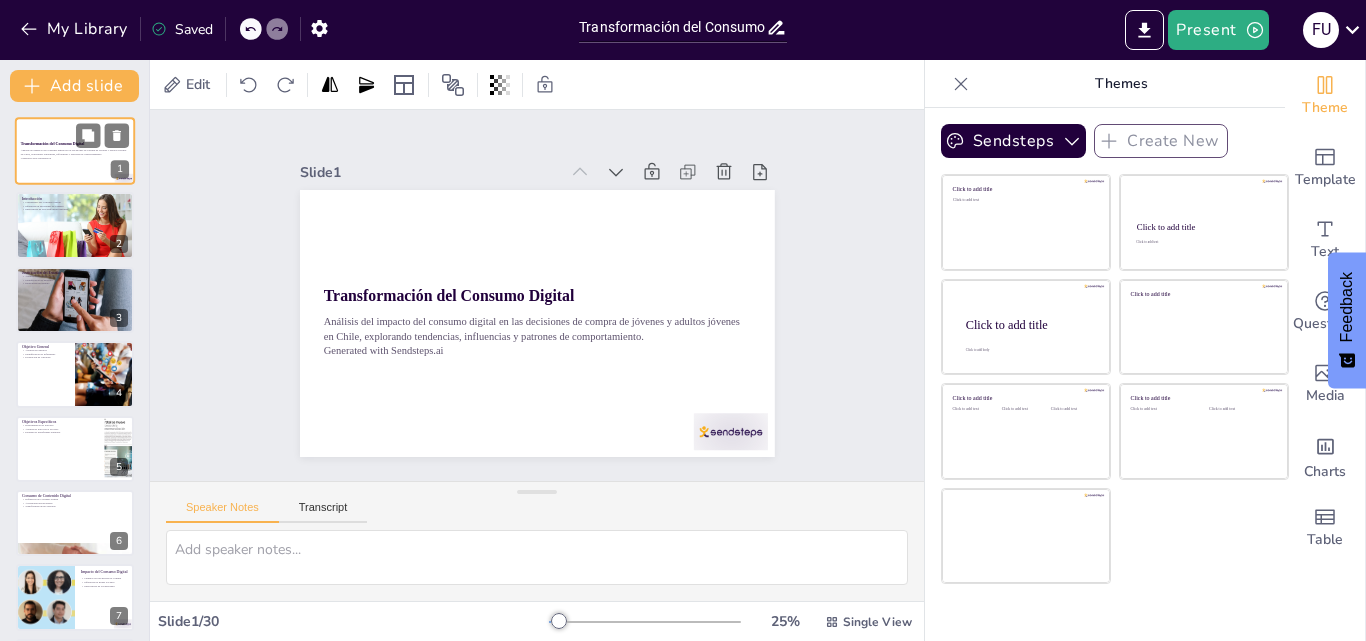 checkbox on "true" 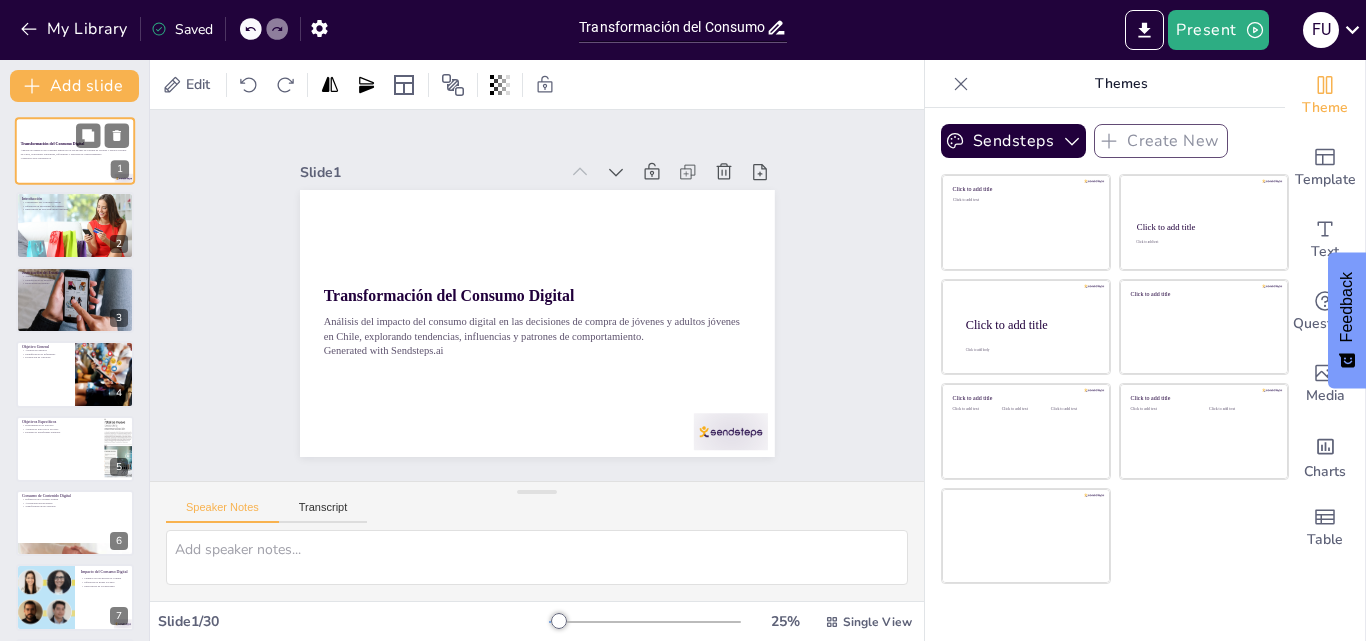 checkbox on "true" 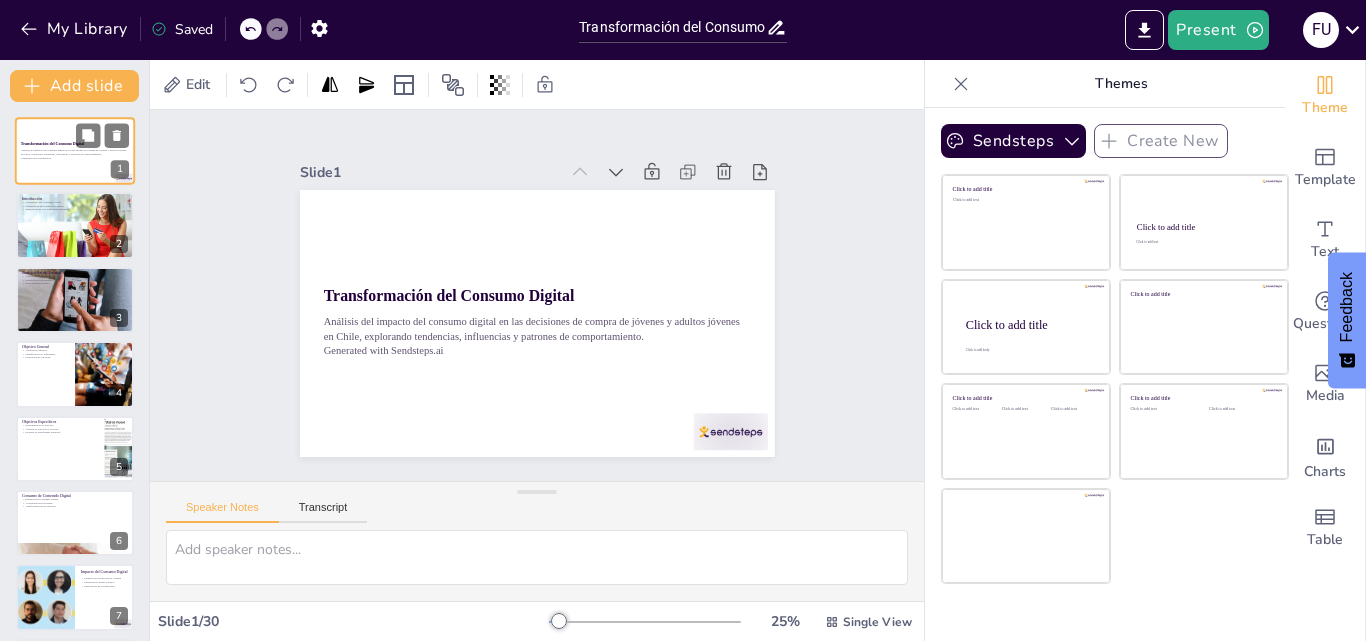 checkbox on "true" 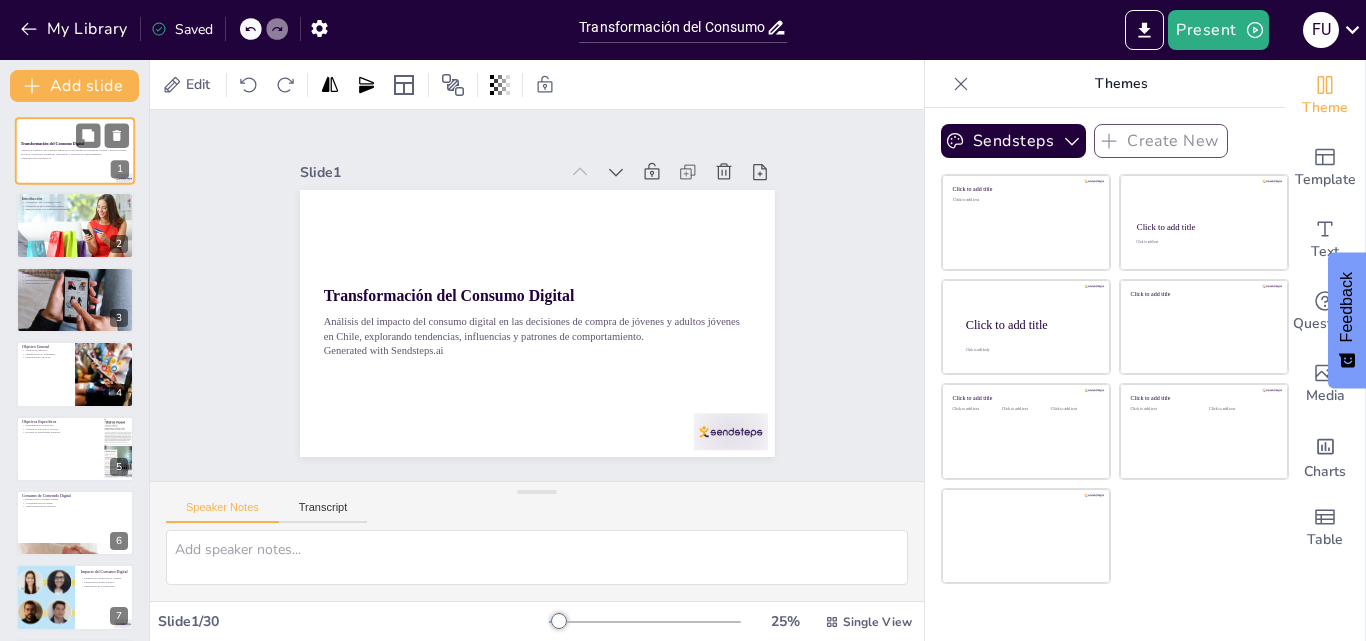 checkbox on "true" 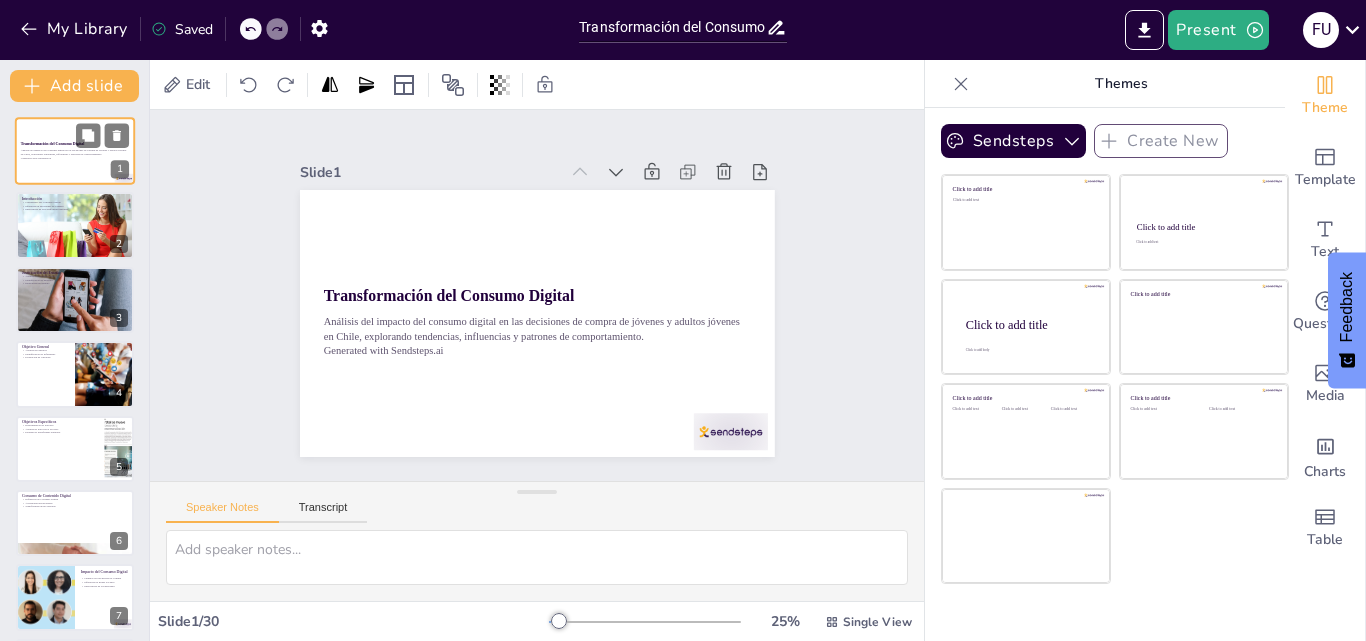 checkbox on "true" 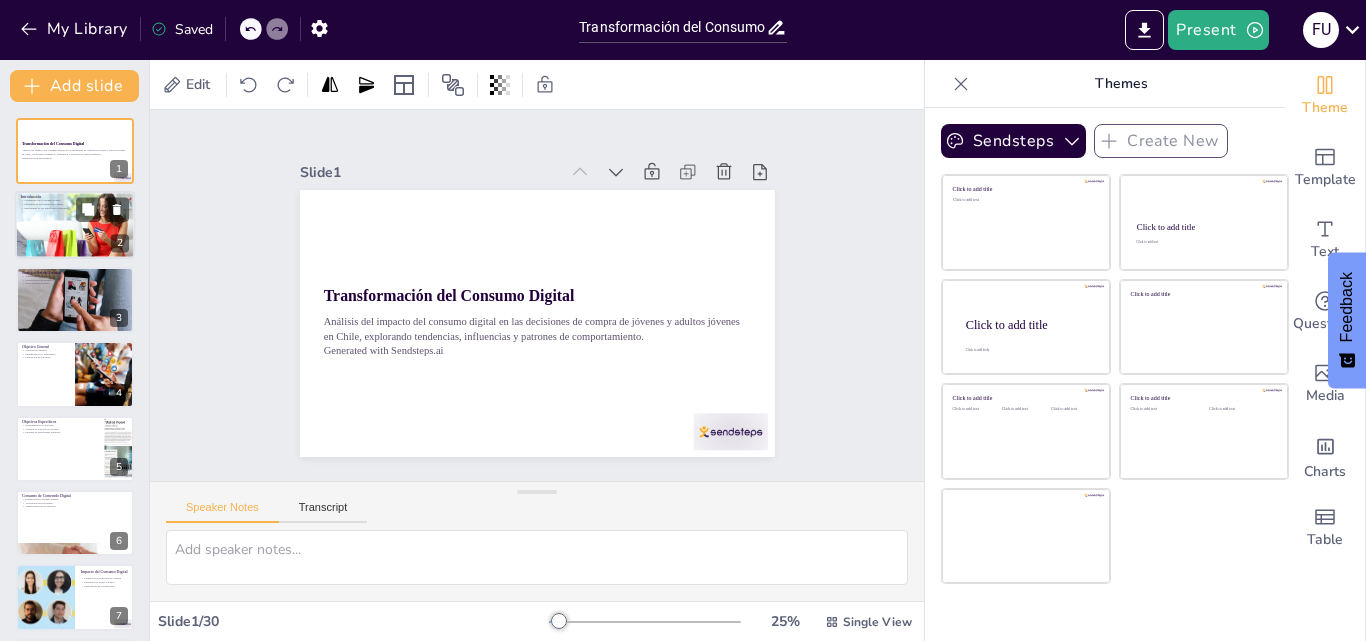 checkbox on "true" 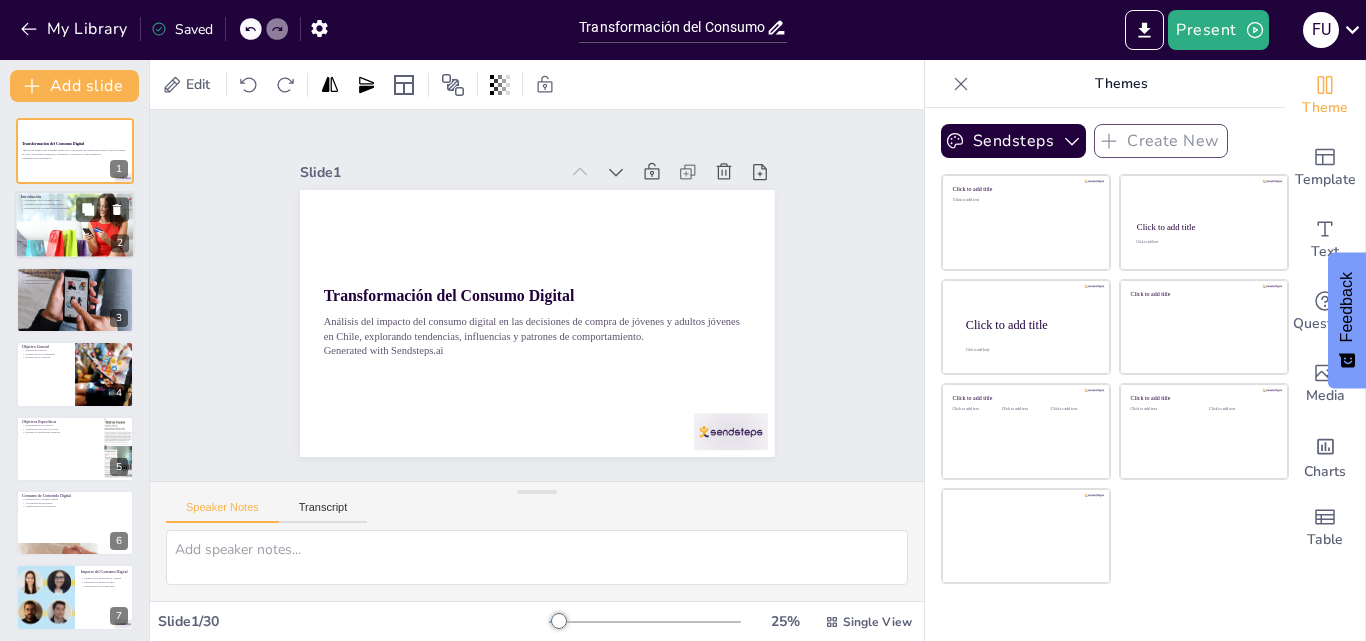 checkbox on "true" 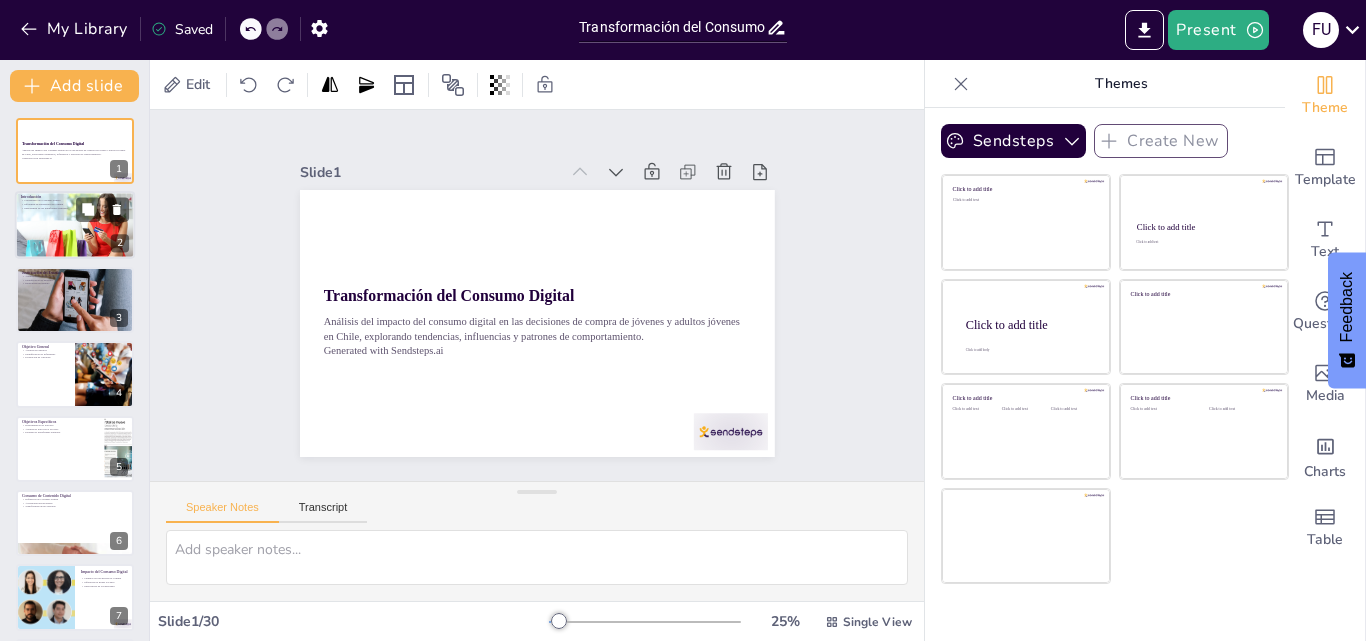 checkbox on "true" 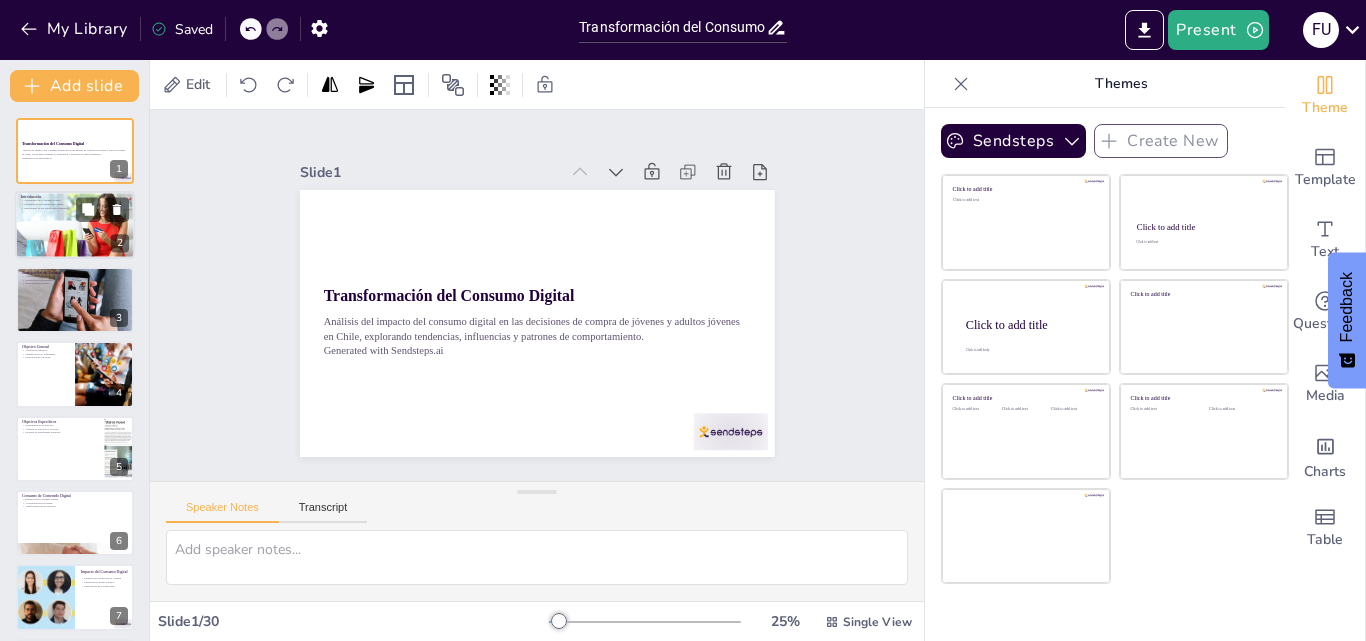 checkbox on "true" 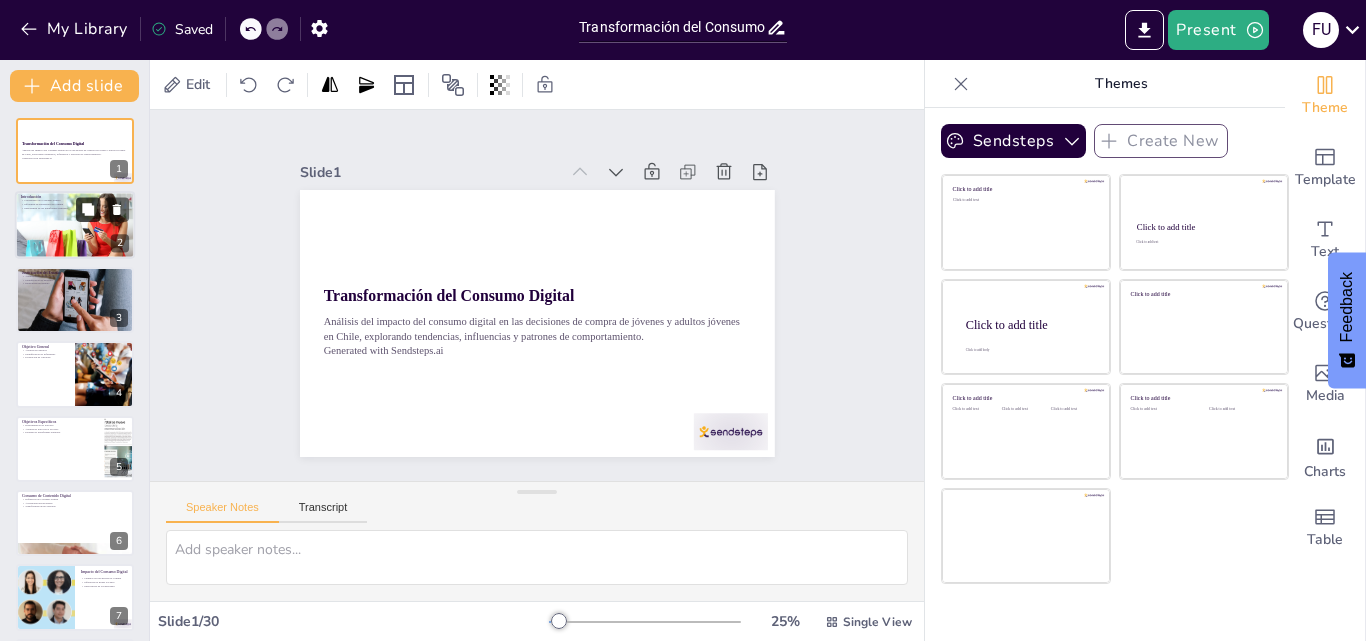 checkbox on "true" 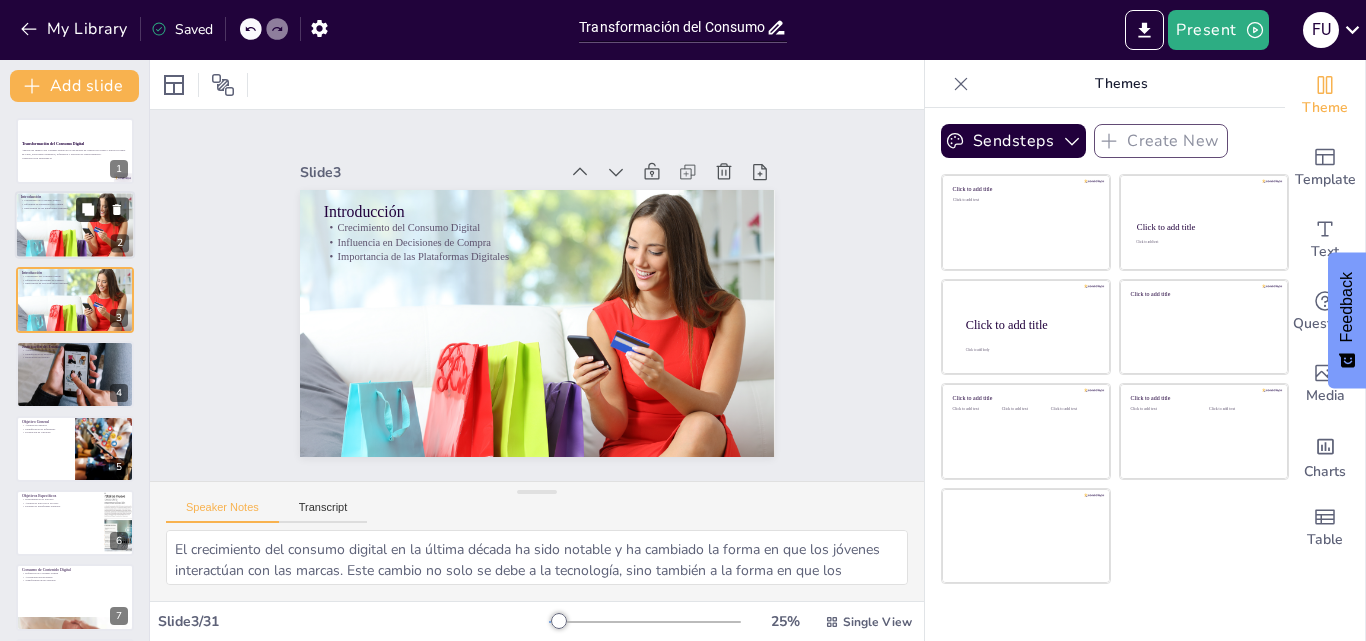 checkbox on "true" 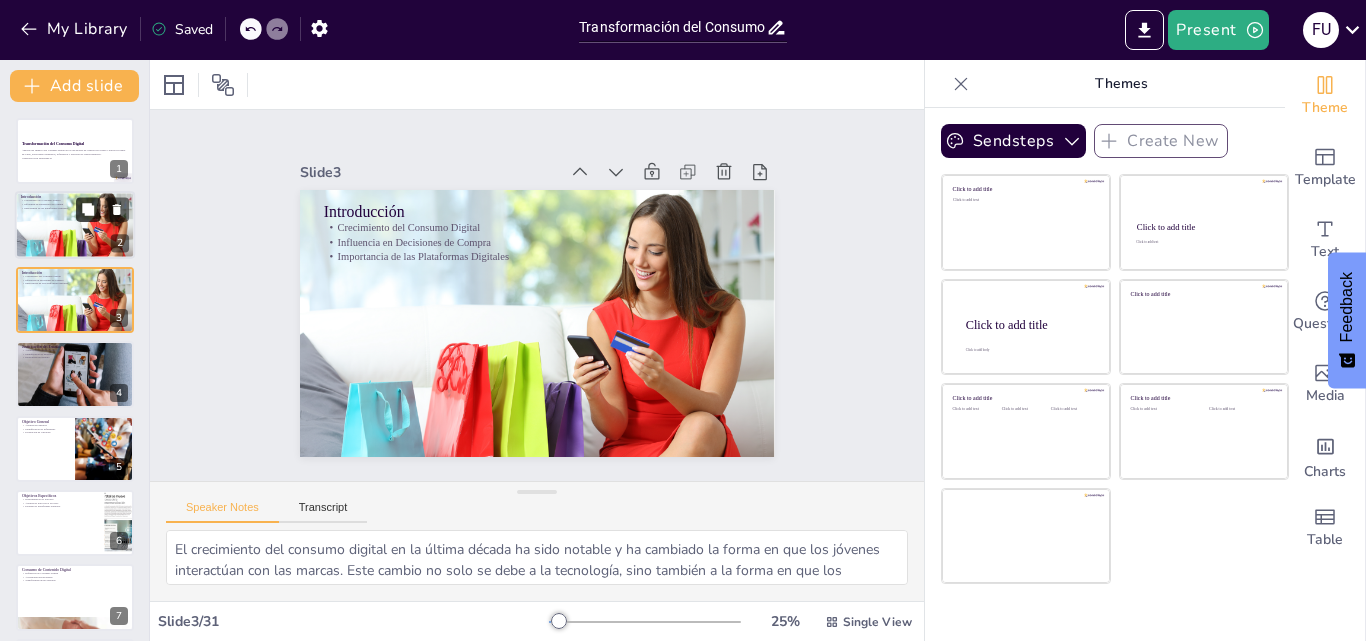 checkbox on "true" 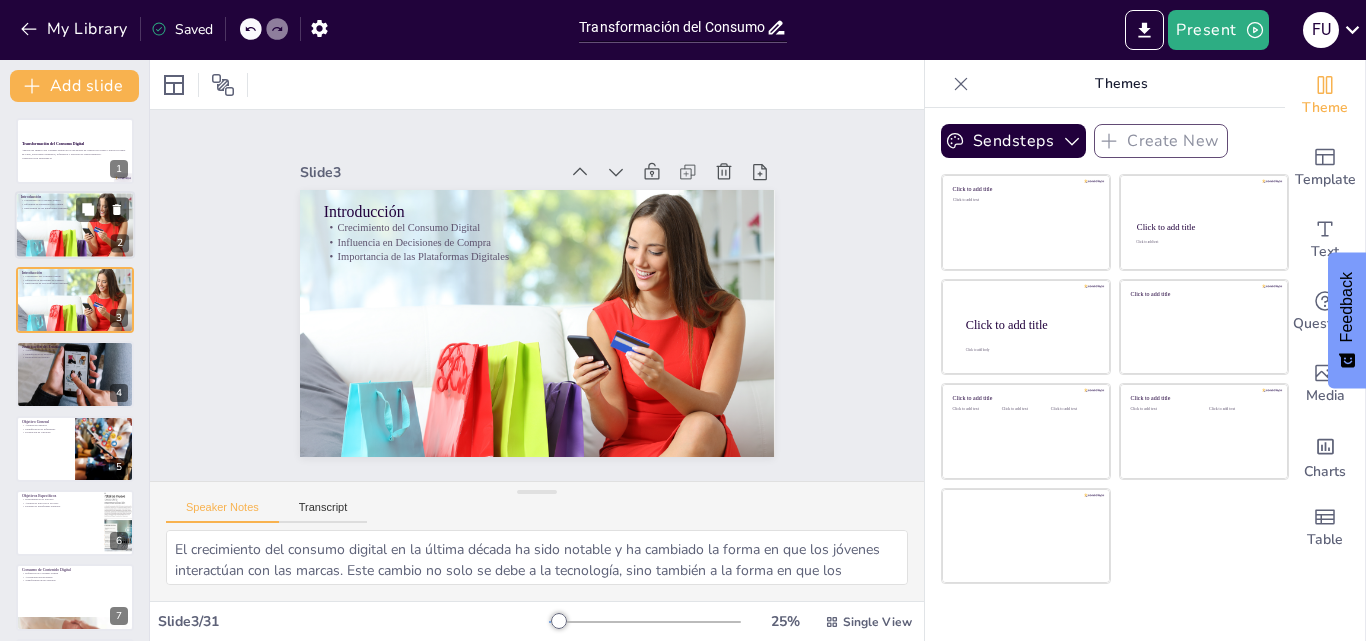 checkbox on "true" 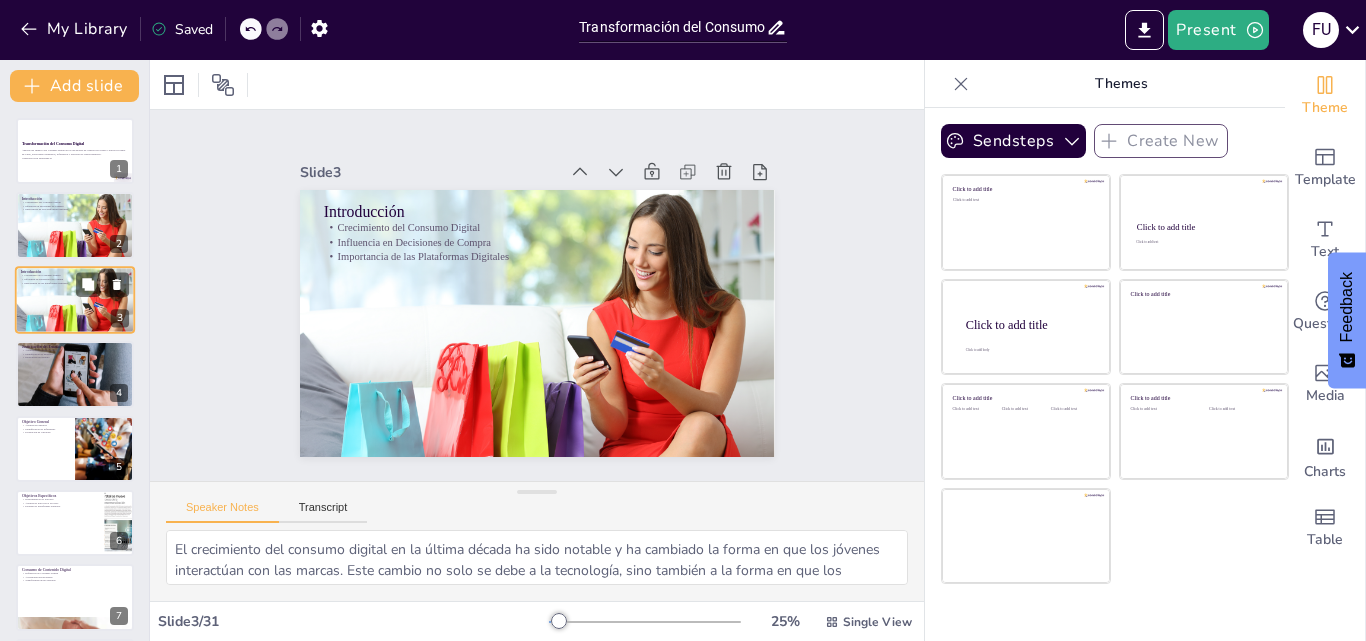 checkbox on "true" 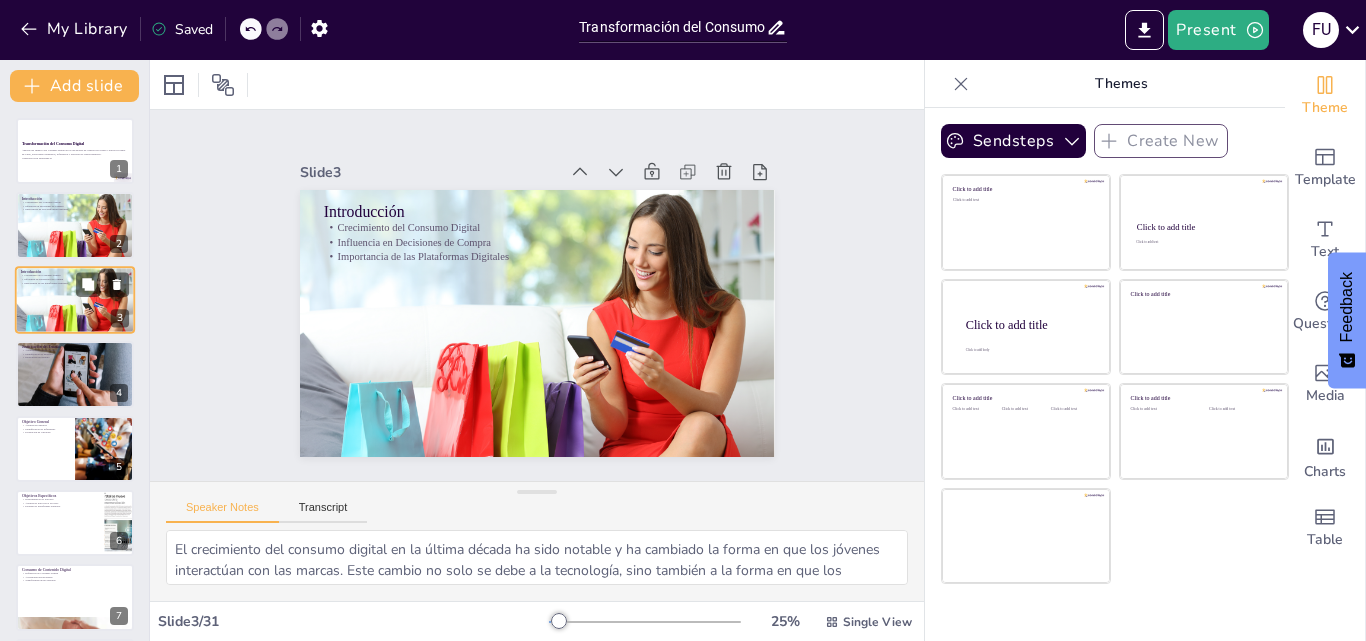 checkbox on "true" 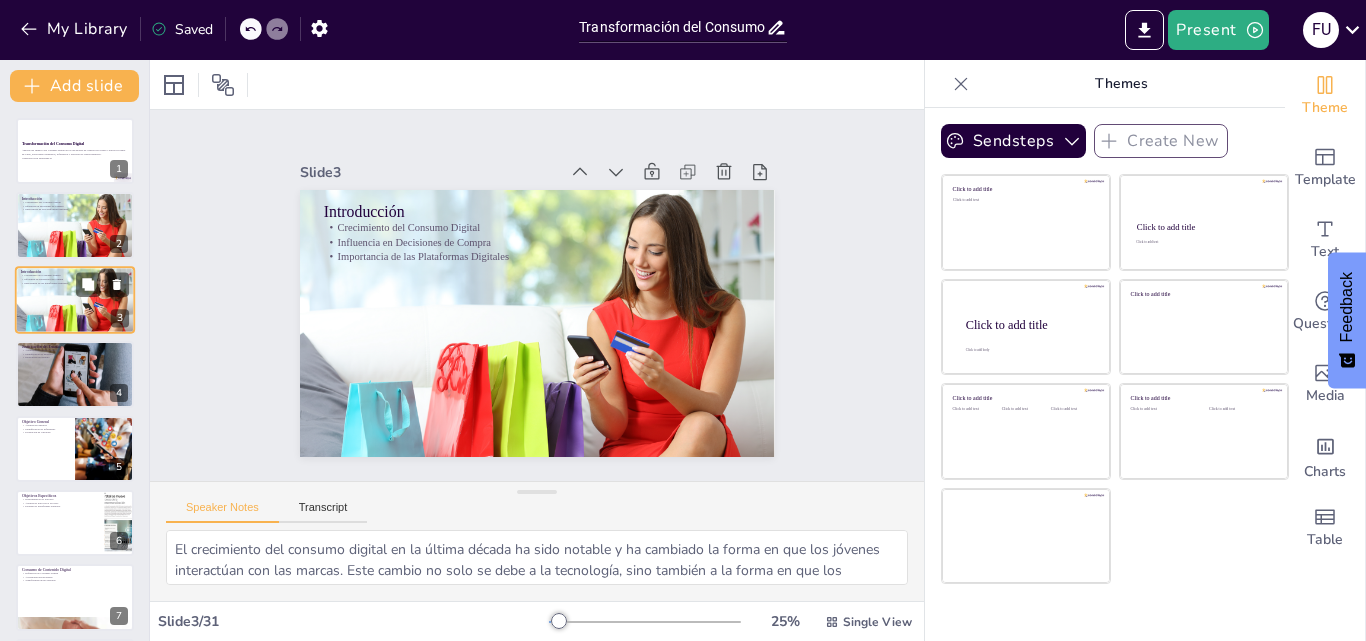 checkbox on "true" 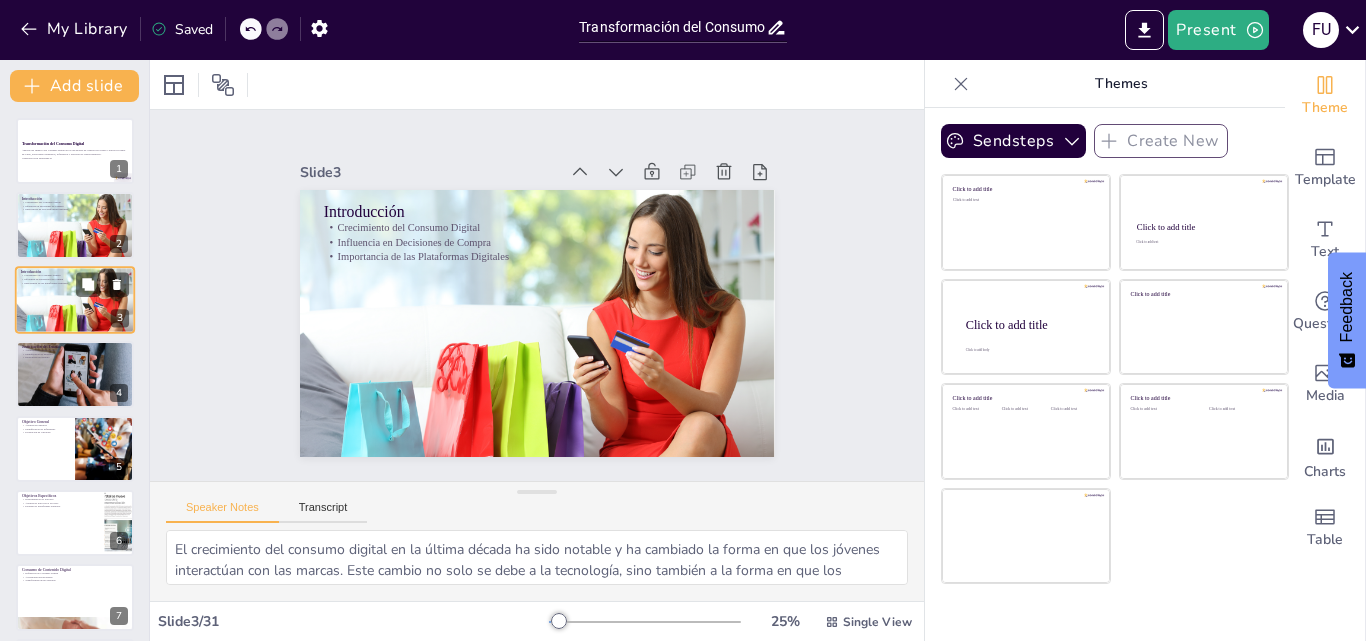checkbox on "true" 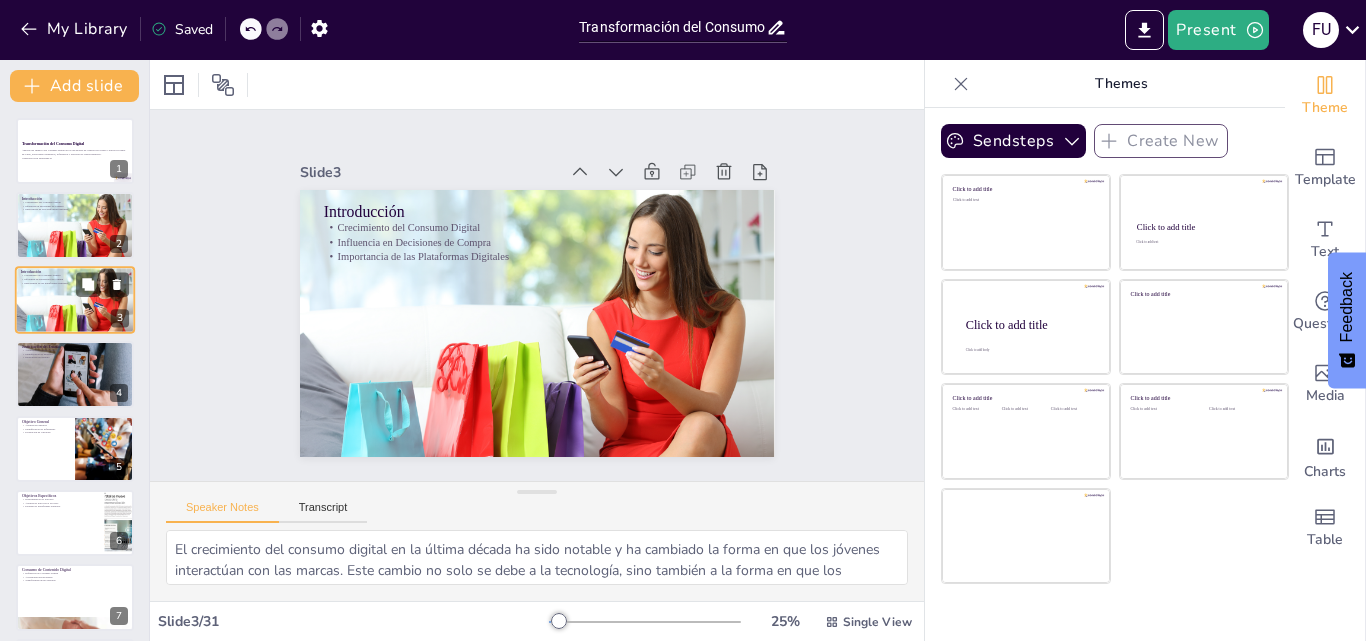 checkbox on "true" 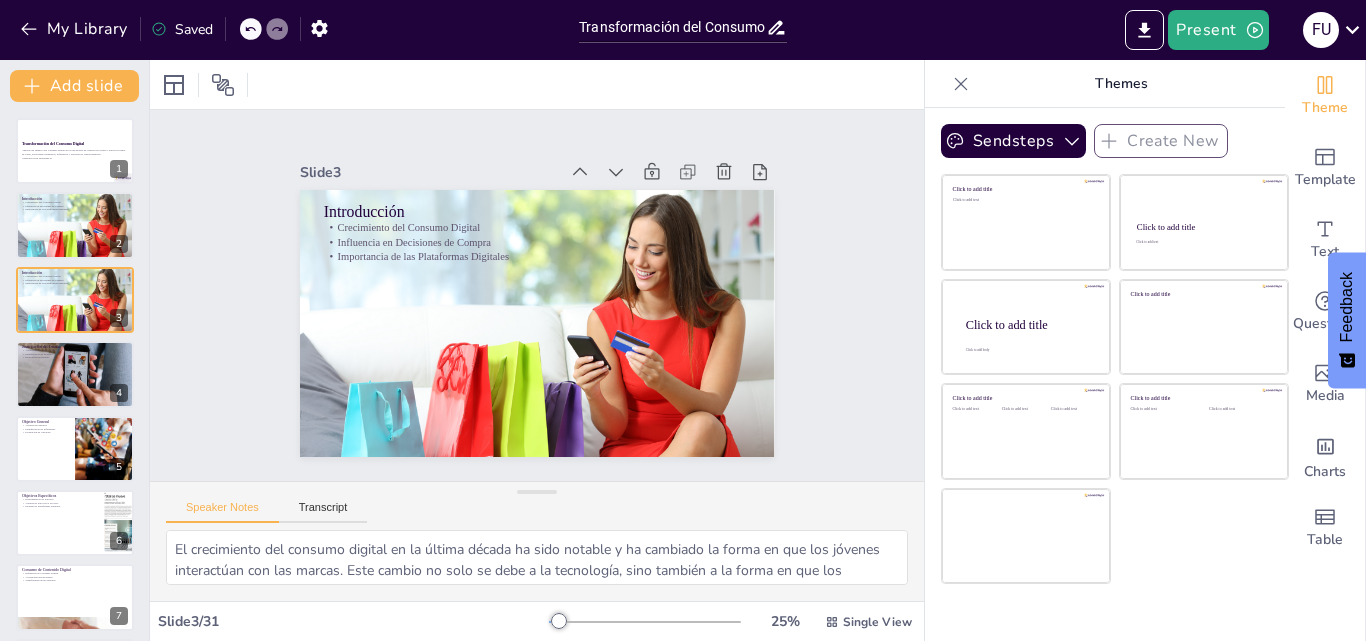 checkbox on "true" 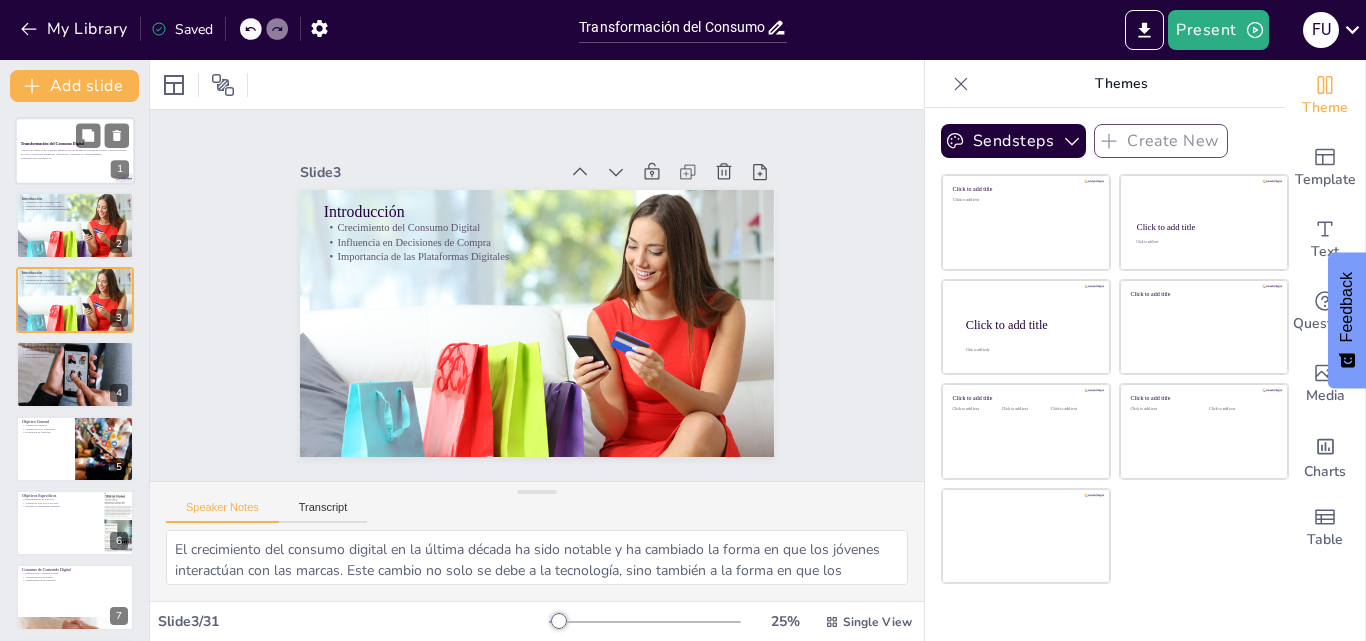 checkbox on "true" 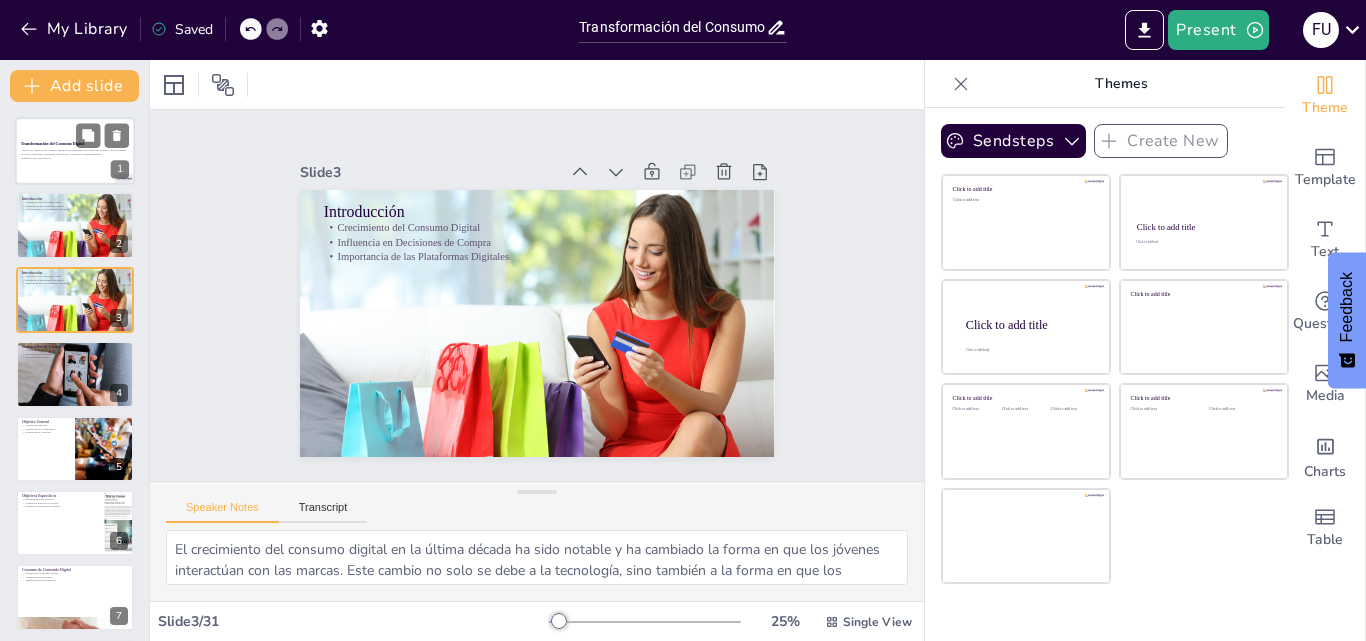 checkbox on "true" 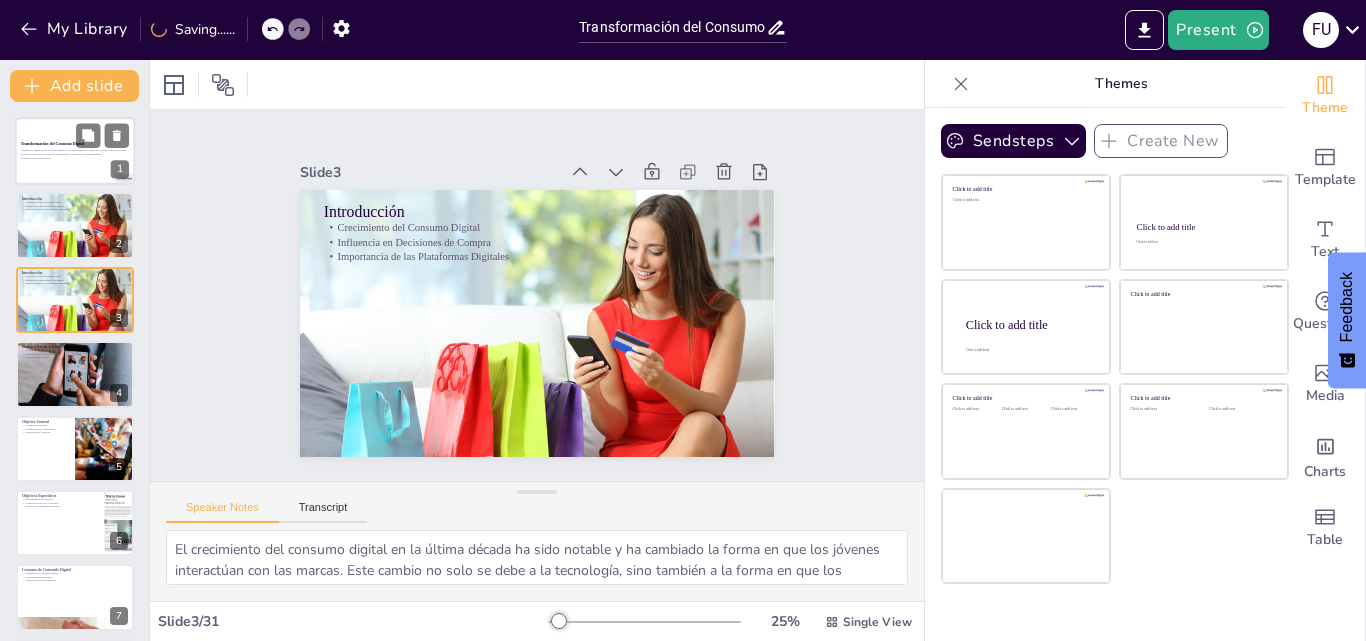 click on "Análisis del impacto del consumo digital en las decisiones de compra de jóvenes y adultos jóvenes en Chile, explorando tendencias, influencias y patrones de comportamiento." at bounding box center [75, 152] 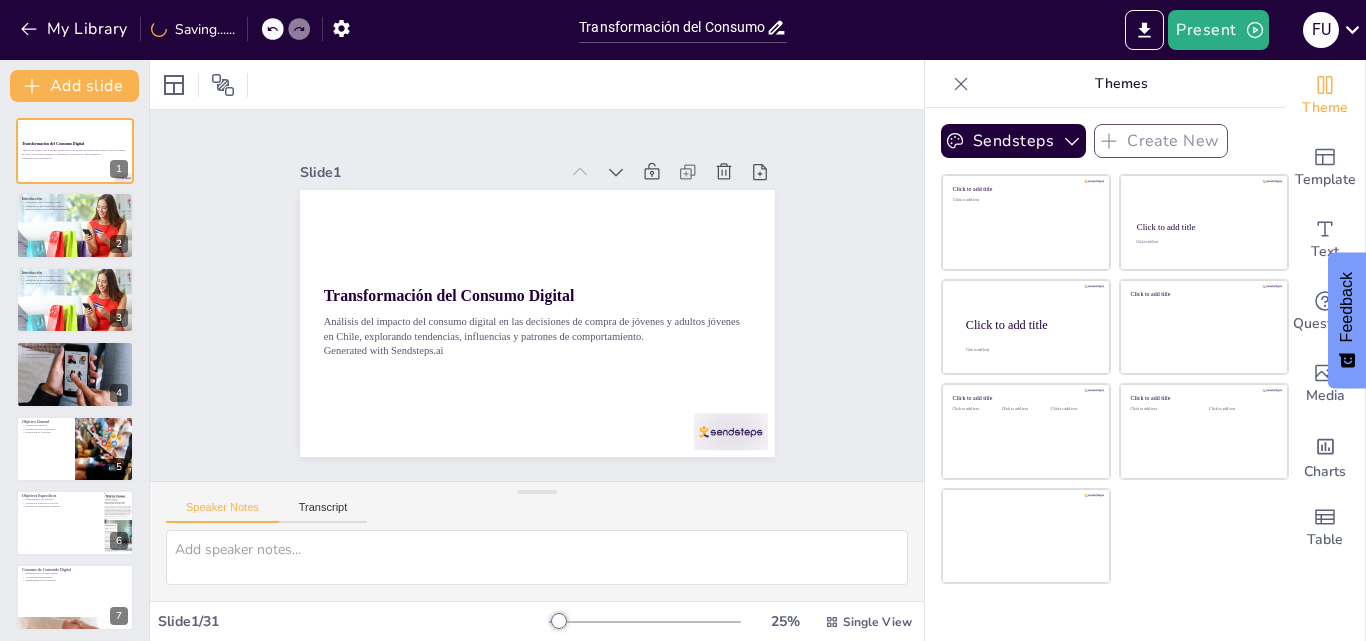 checkbox on "true" 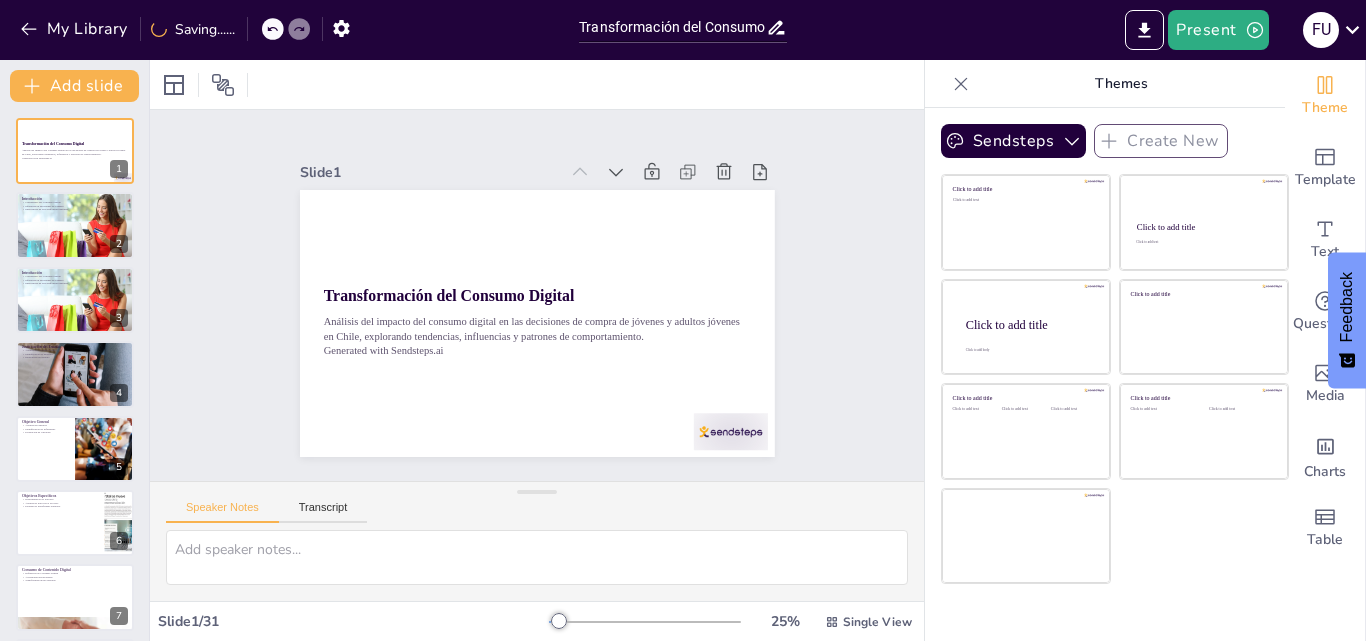 checkbox on "true" 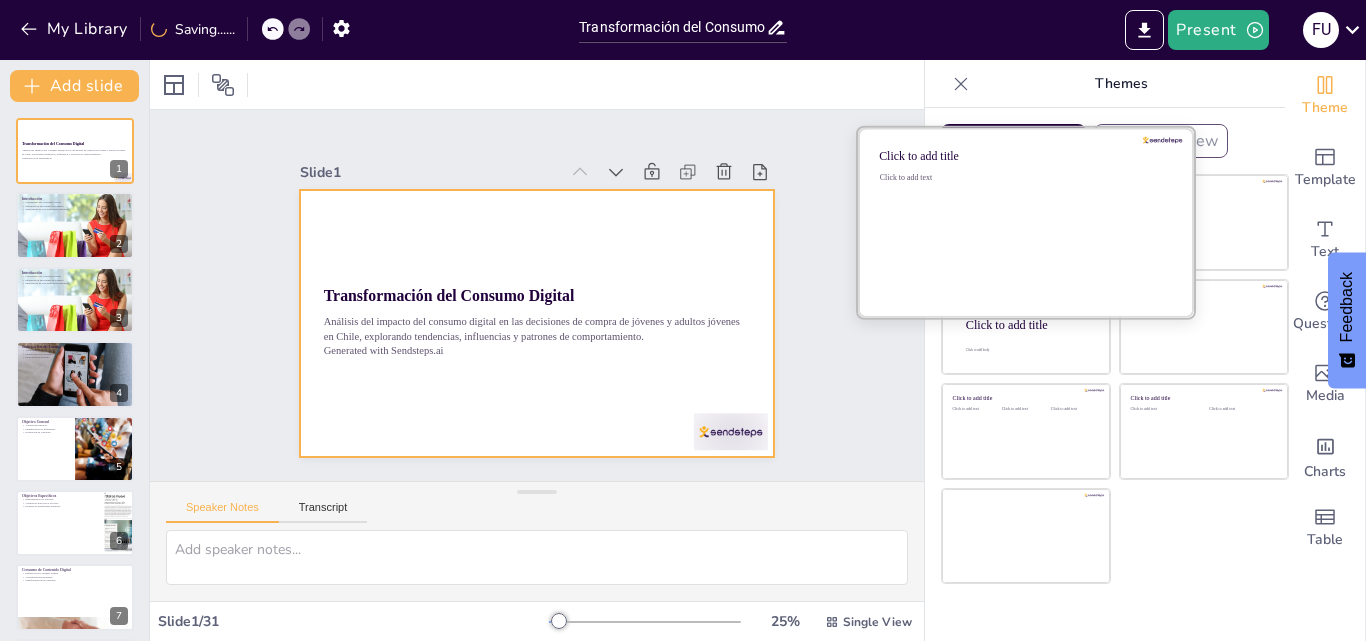 checkbox on "true" 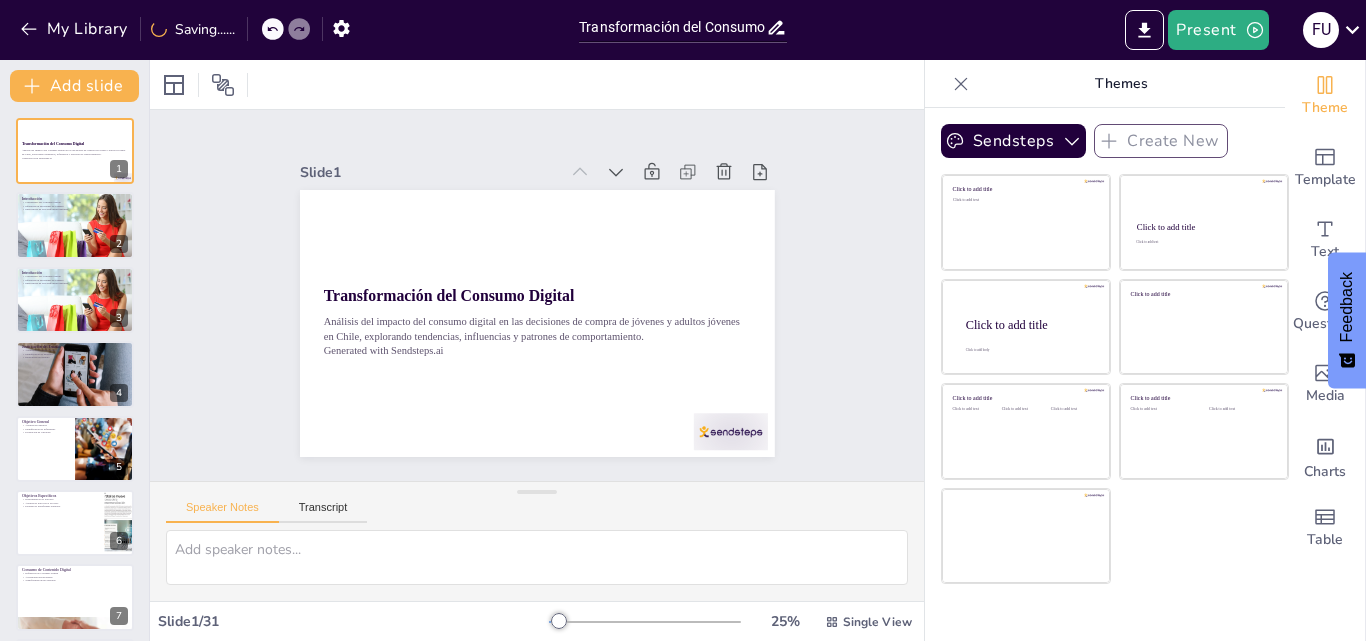 checkbox on "true" 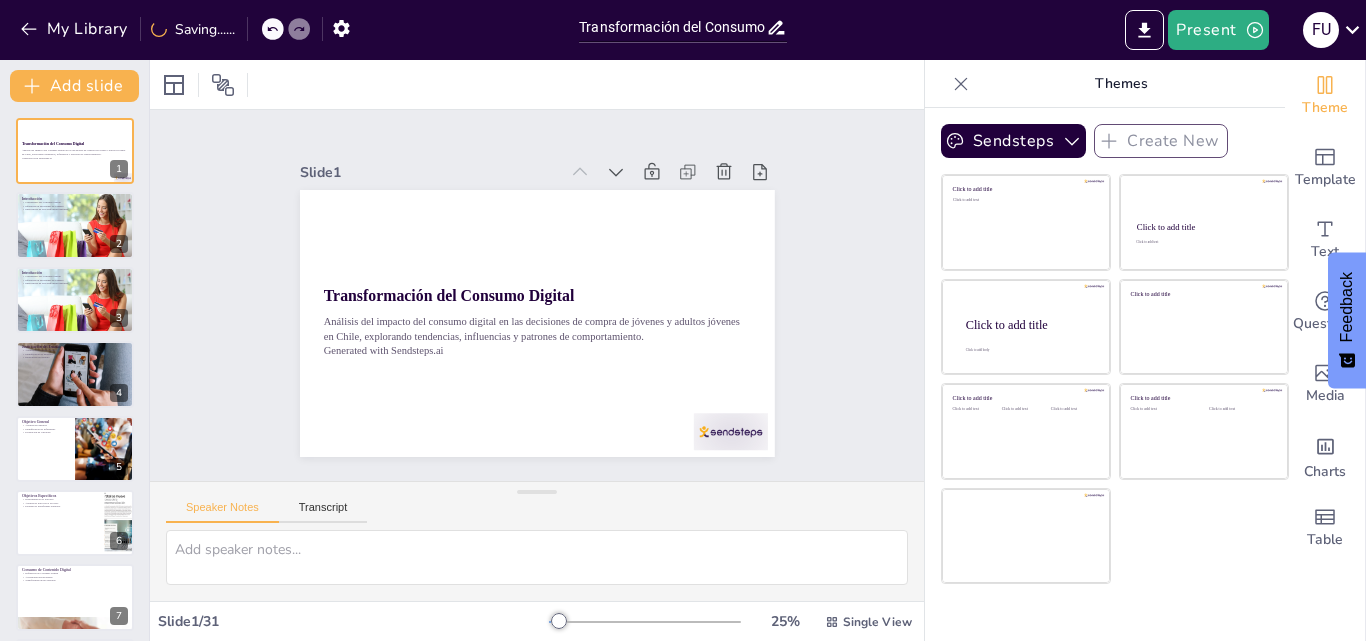 checkbox on "true" 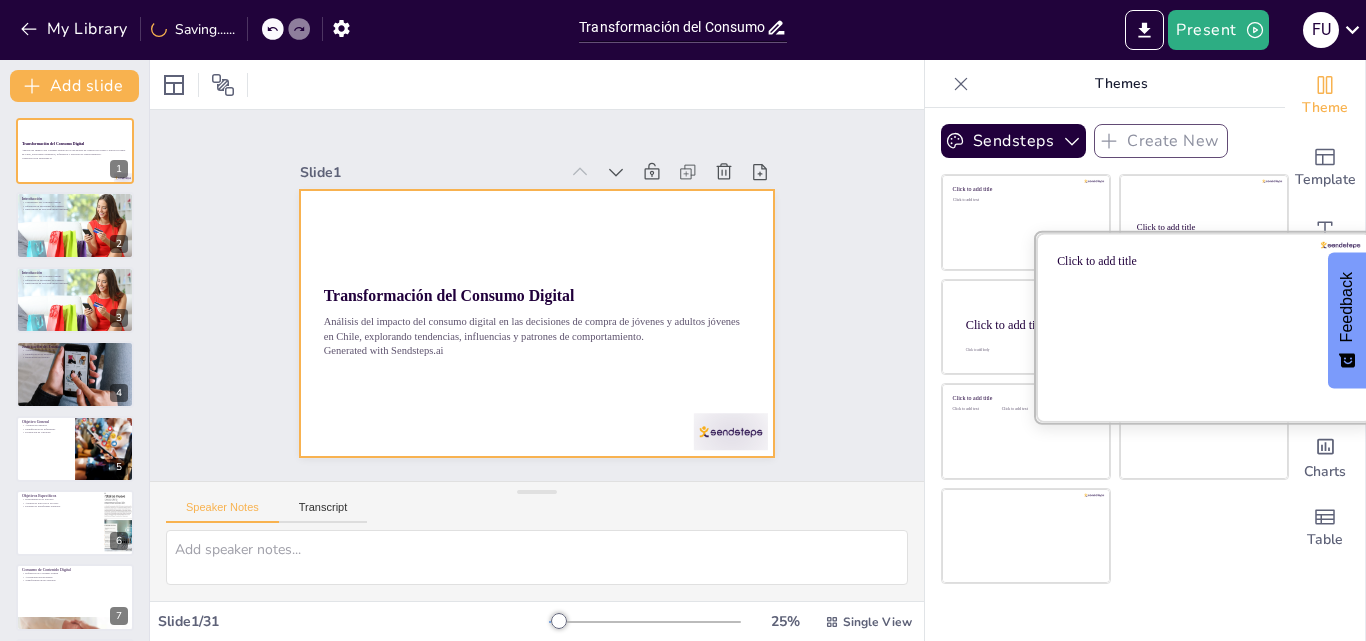 checkbox on "true" 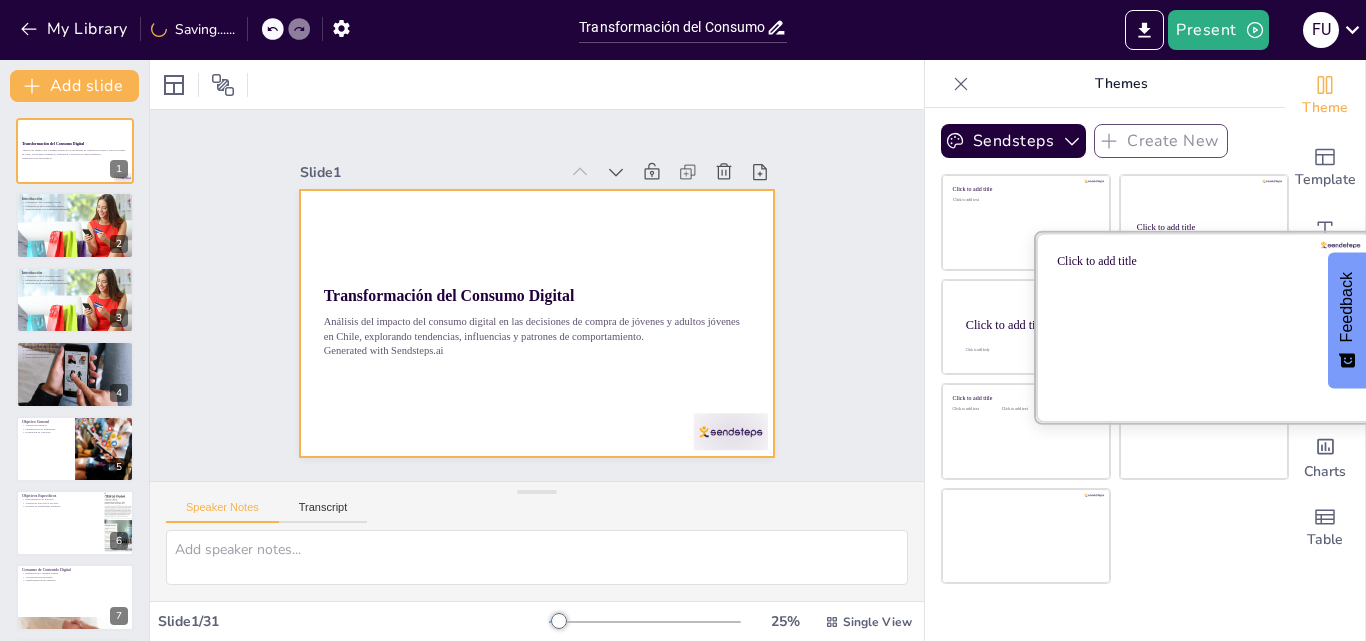checkbox on "true" 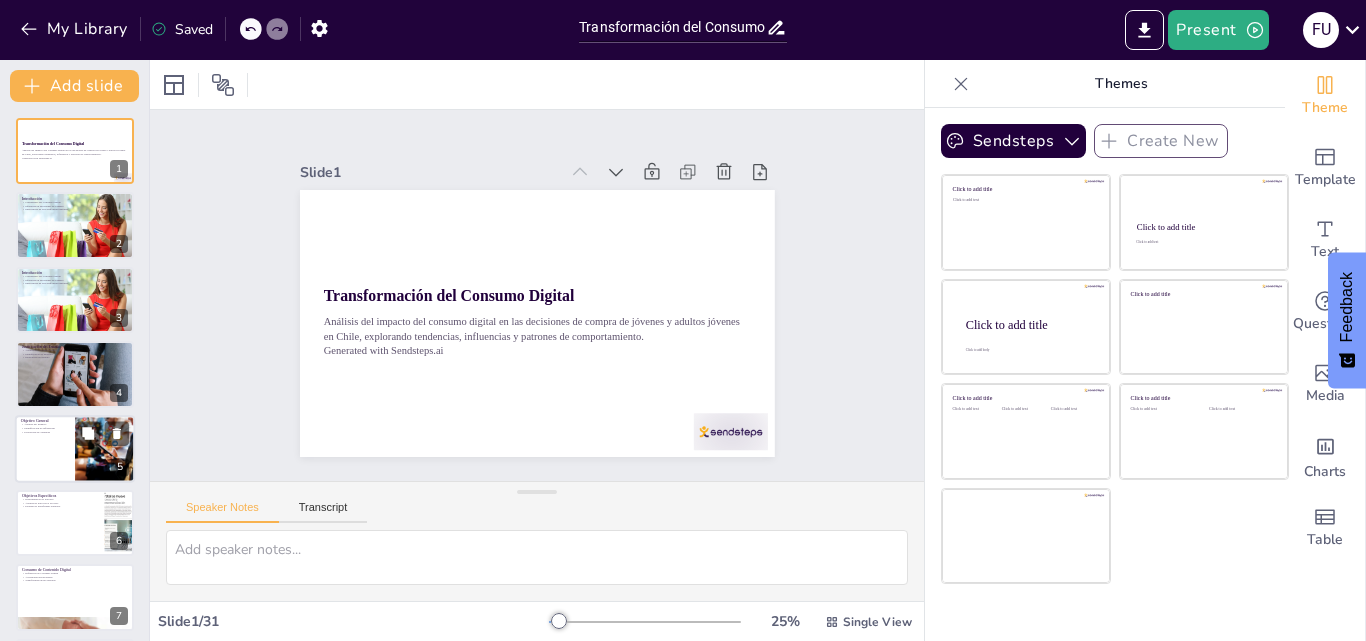 checkbox on "true" 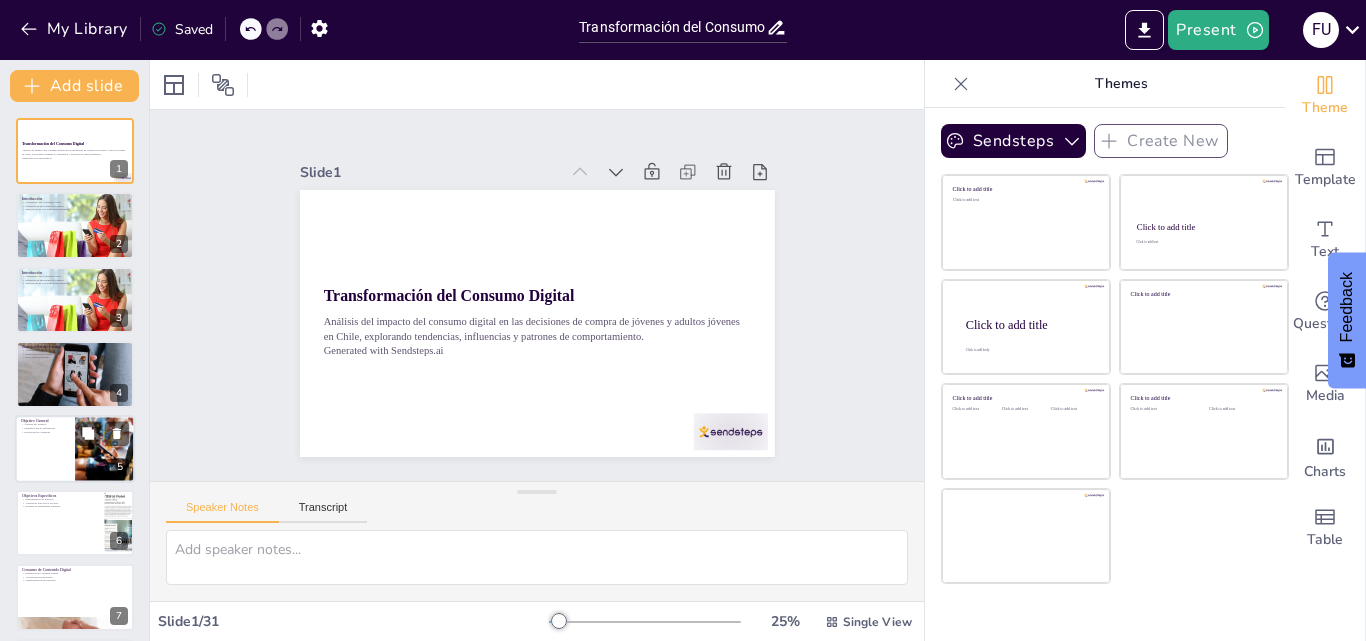 checkbox on "true" 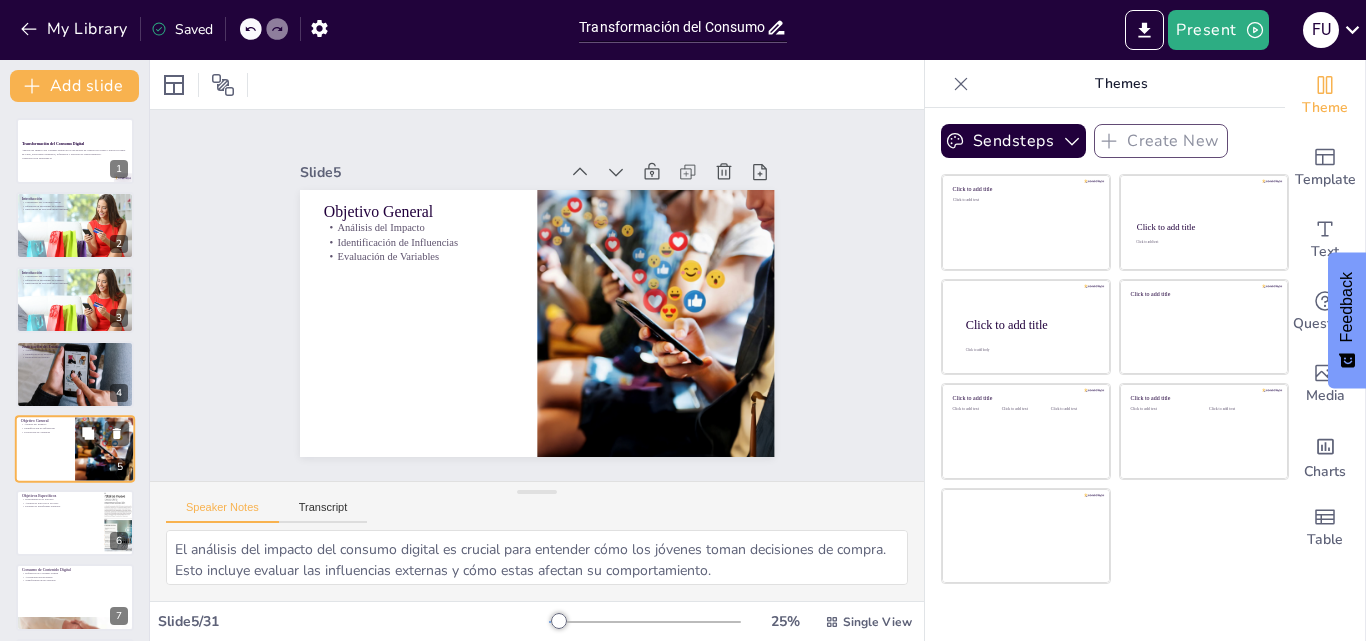 scroll, scrollTop: 77, scrollLeft: 0, axis: vertical 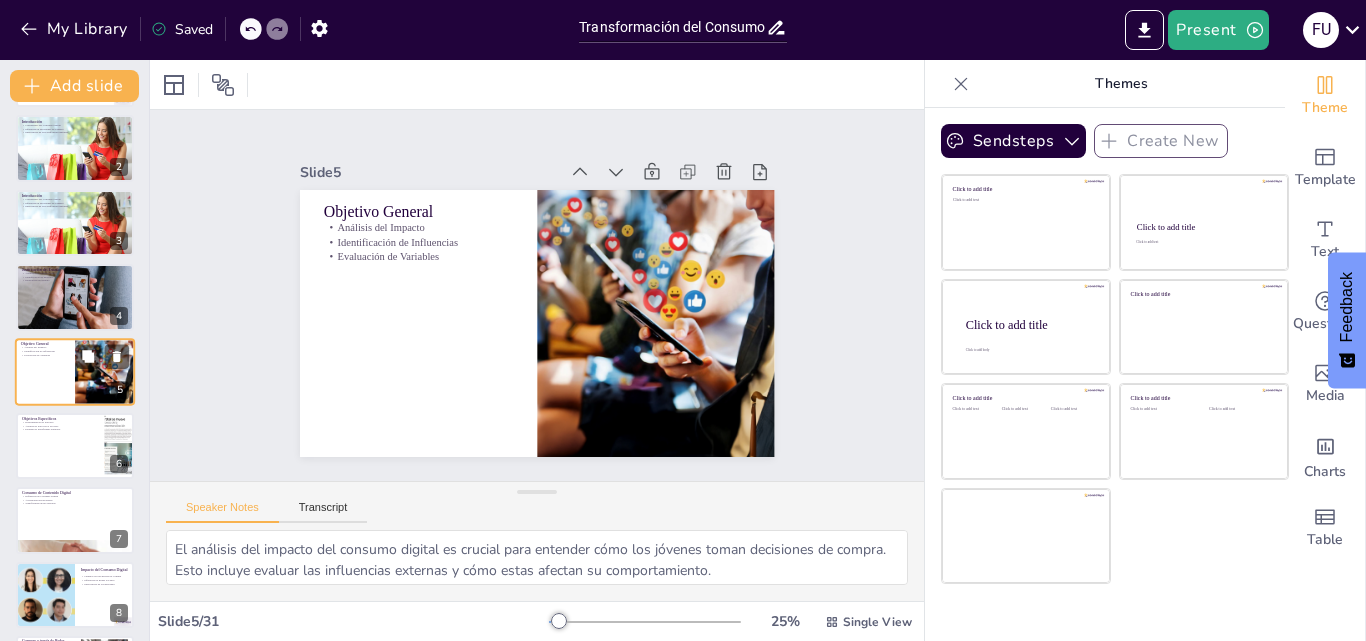 click at bounding box center (75, 446) 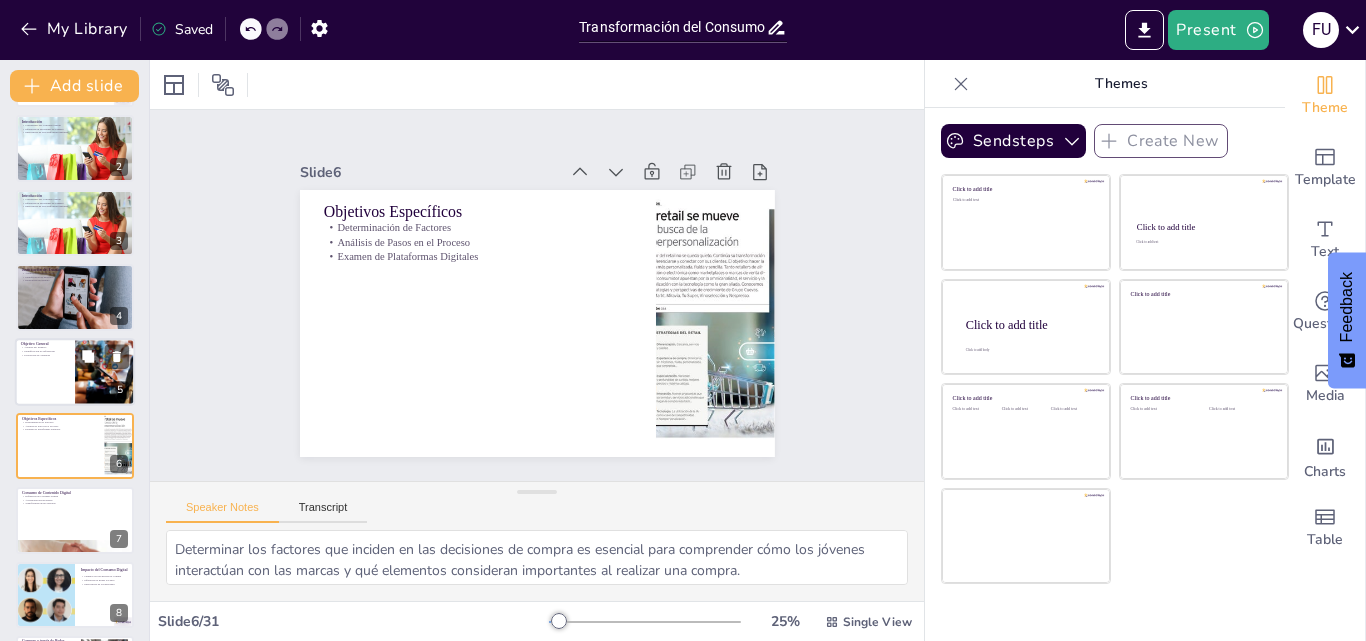 scroll, scrollTop: 152, scrollLeft: 0, axis: vertical 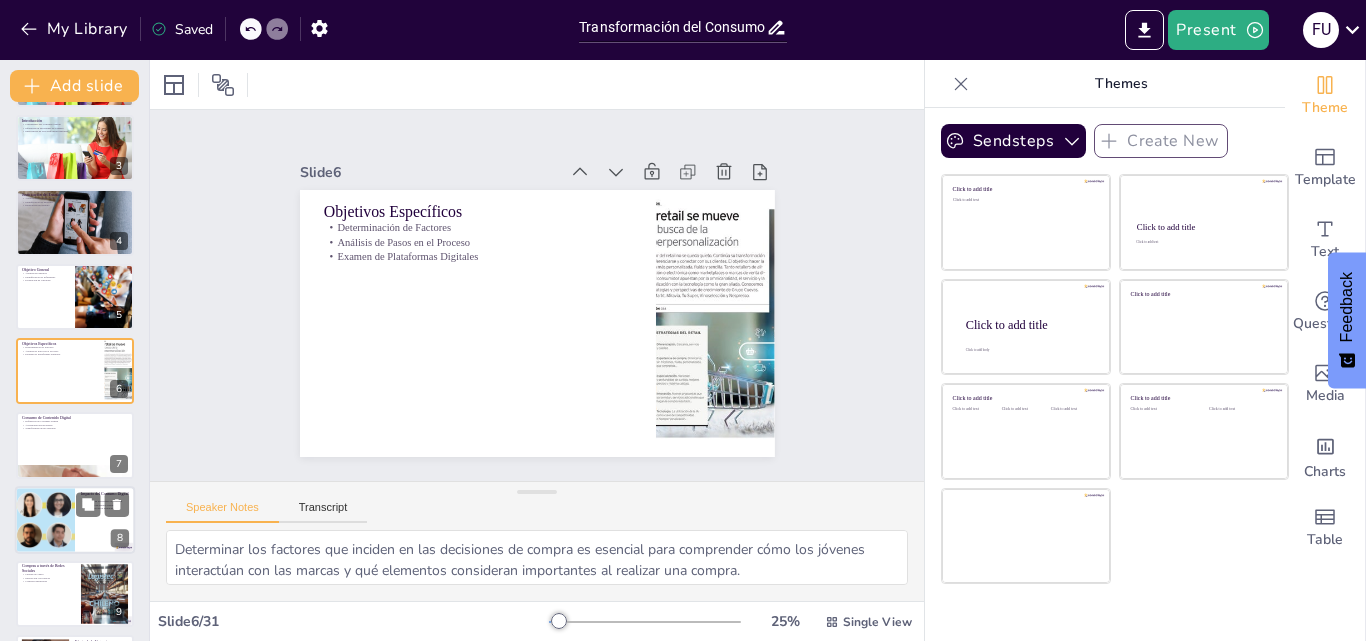 click at bounding box center [44, 520] 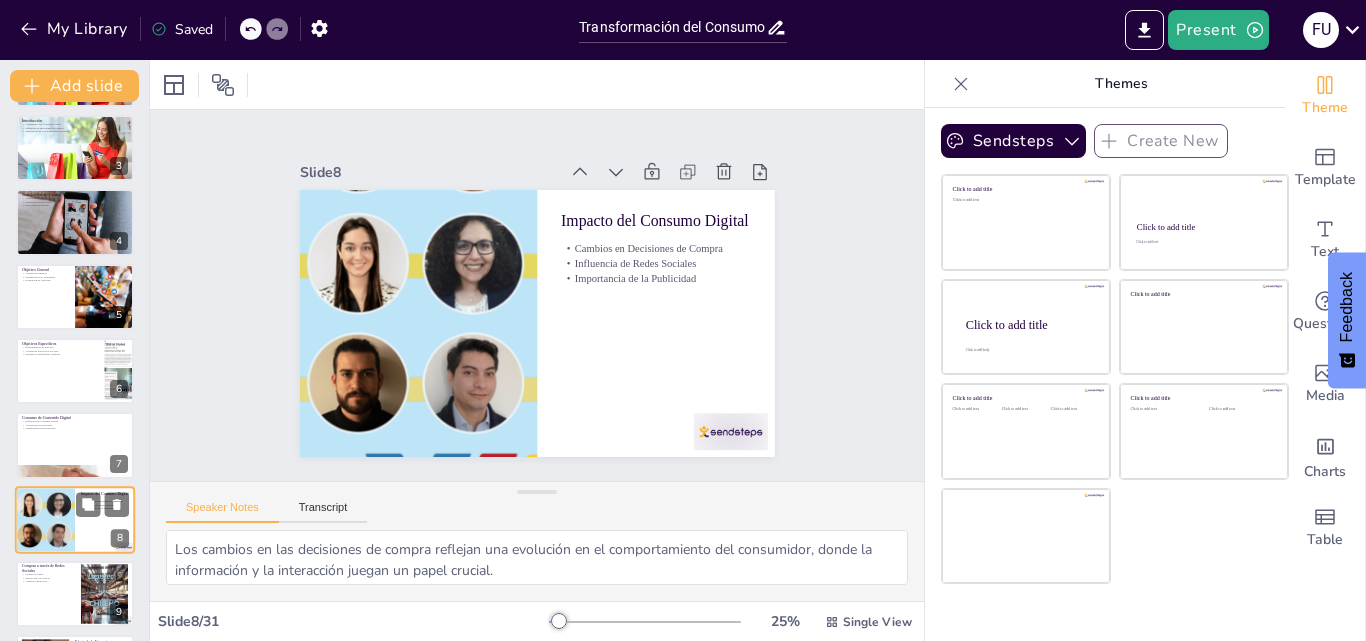 scroll, scrollTop: 300, scrollLeft: 0, axis: vertical 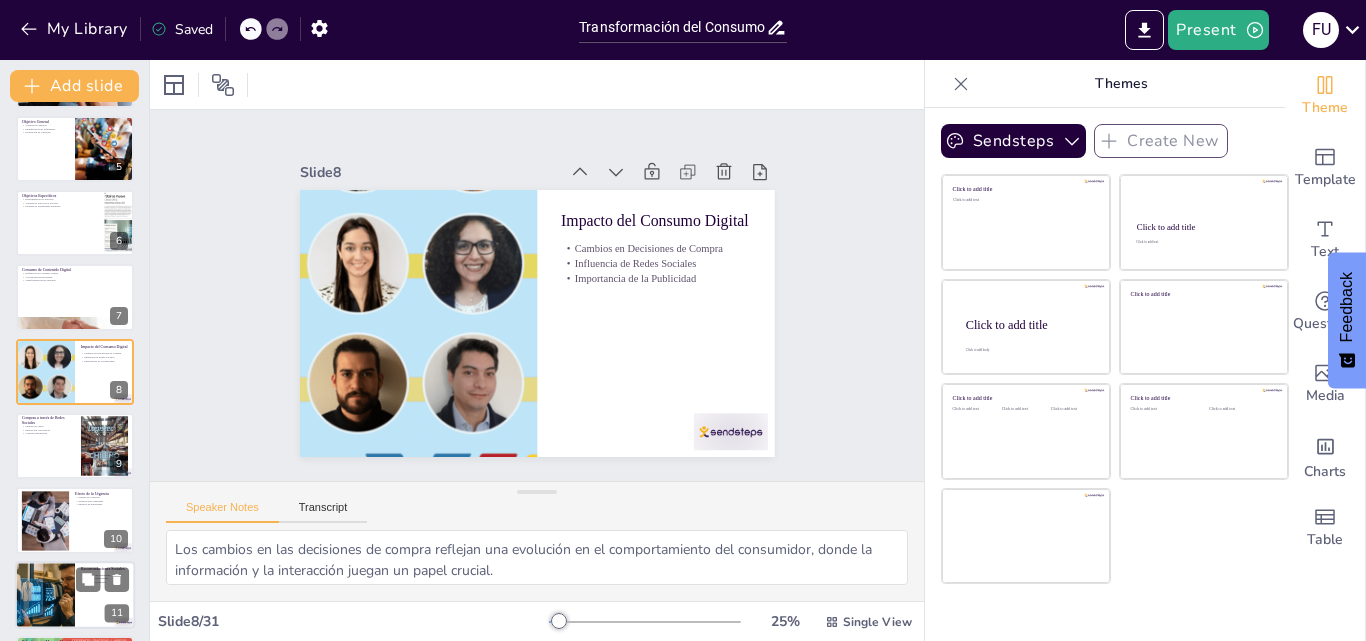 click at bounding box center [44, 595] 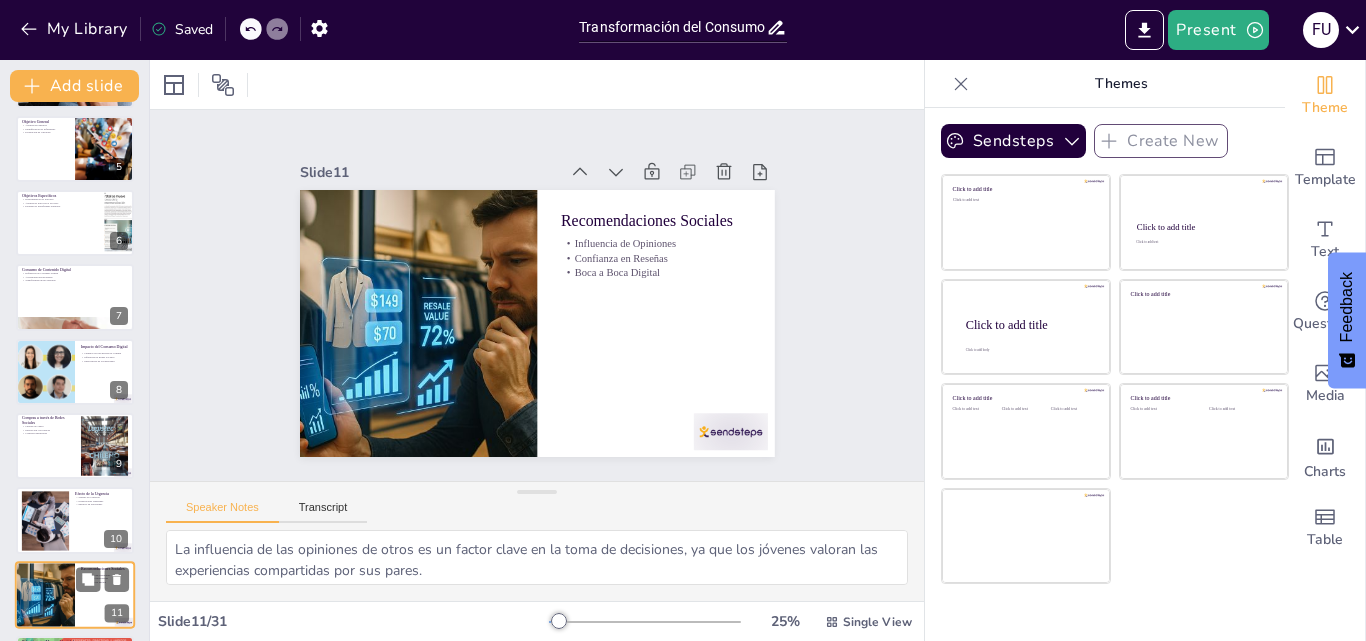 scroll, scrollTop: 523, scrollLeft: 0, axis: vertical 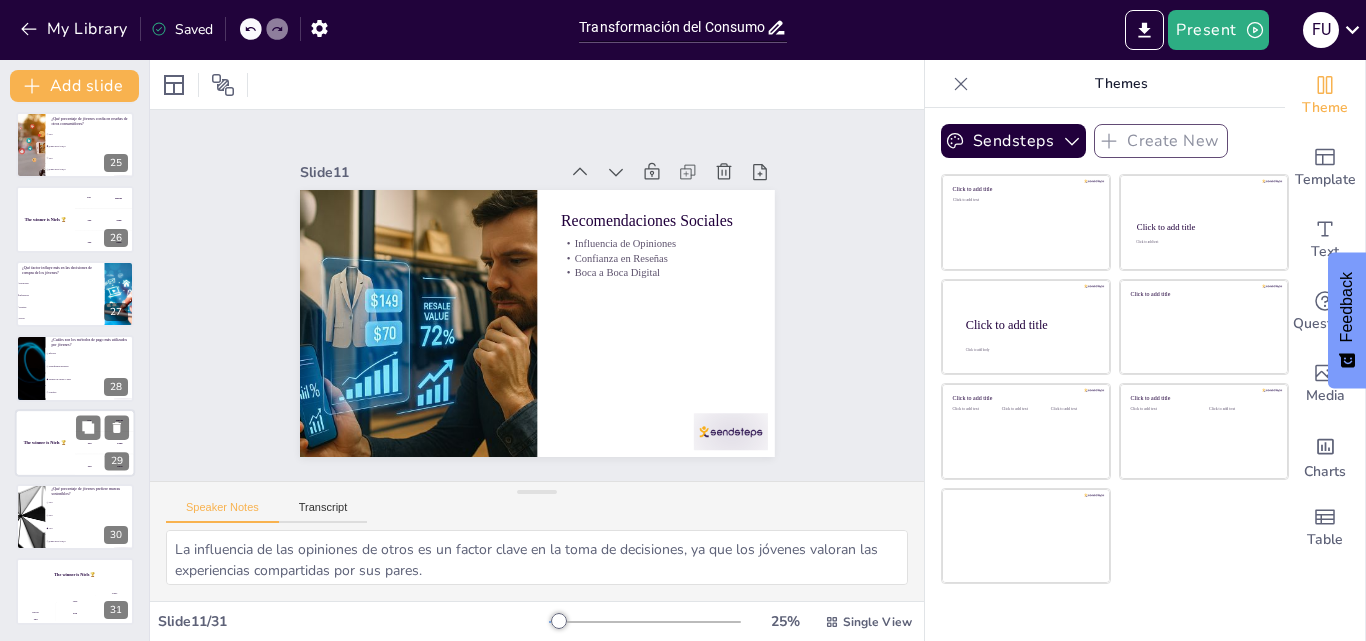 click on "100 [LAST]" at bounding box center (105, 420) 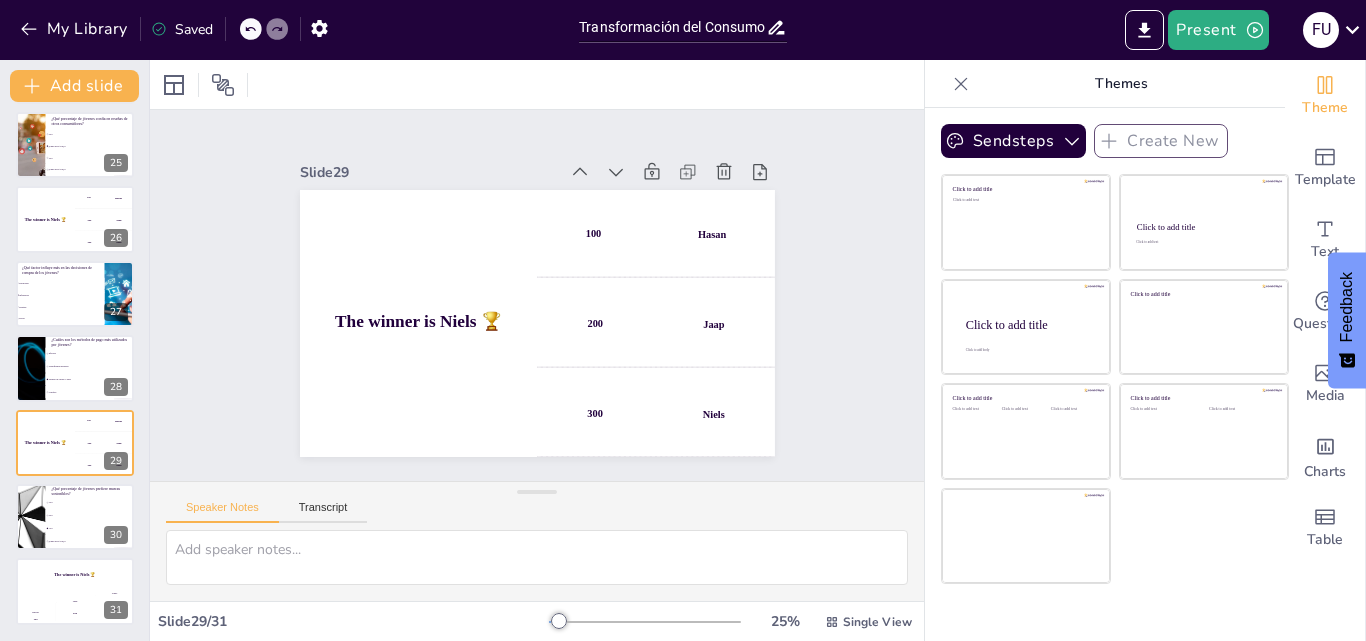 click on "Transformación del Consumo Digital Análisis del impacto del consumo digital en las decisiones de compra de jóvenes y adultos jóvenes en Chile, explorando tendencias, influencias y patrones de comportamiento. Generated with Sendsteps.ai 1 Introducción Crecimiento del Consumo Digital Influencia en Decisiones de Compra Importancia de las Plataformas Digitales 2 Introducción Crecimiento del Consumo Digital Influencia en Decisiones de Compra Importancia de las Plataformas Digitales 3 Justificación del Estudio Análisis del Consumo Digital Identificación de Patrones Relevancia del Estudio 4 Objetivo General Análisis del Impacto Identificación de Influencias Evaluación de Variables 5 Objetivos Específicos Determinación de Factores Análisis de Pasos en el Proceso Examen de Plataformas Digitales 6 Consumo de Contenido Digital Definición de Consumo Digital Actividades Relacionadas Transformación del Mercado 7 Impacto del Consumo Digital Cambios en Decisiones de Compra Influencia de Redes Sociales 8 9 10" at bounding box center (74, -524) 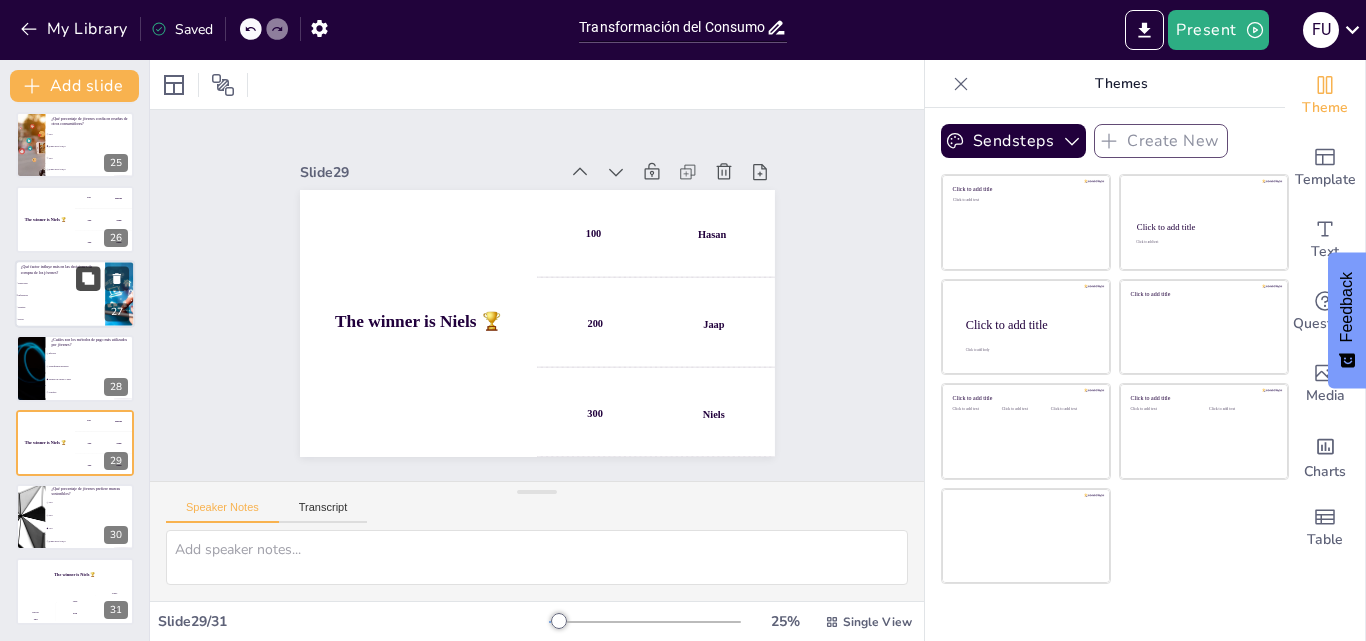 click 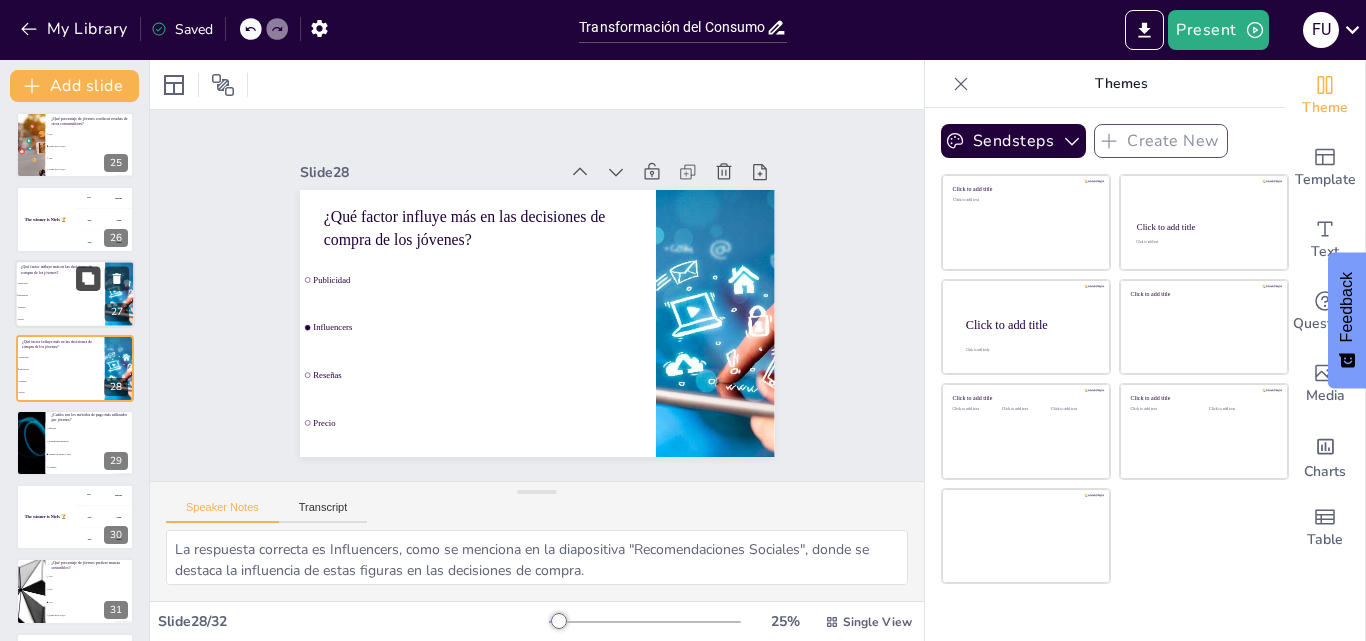 scroll, scrollTop: 1788, scrollLeft: 0, axis: vertical 